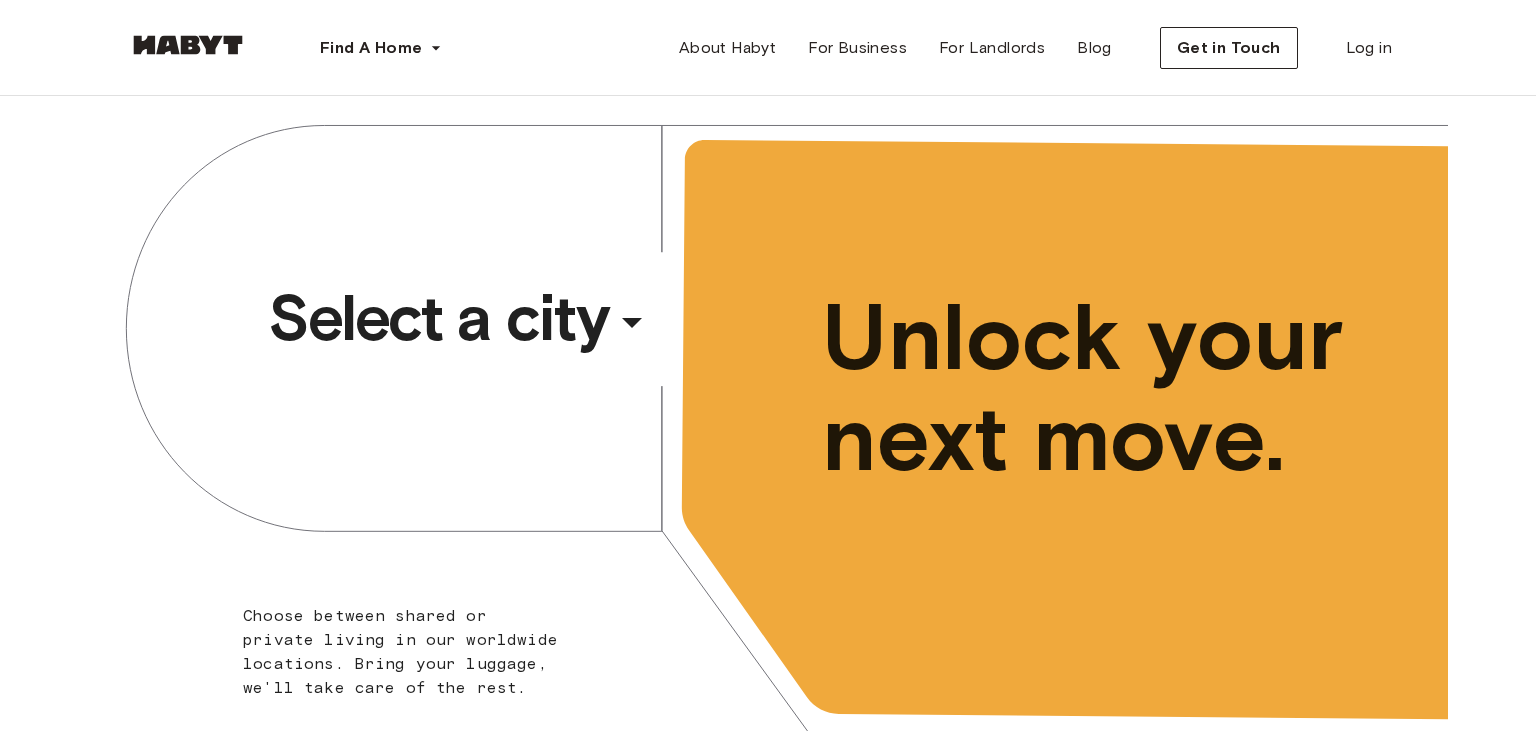 scroll, scrollTop: 0, scrollLeft: 0, axis: both 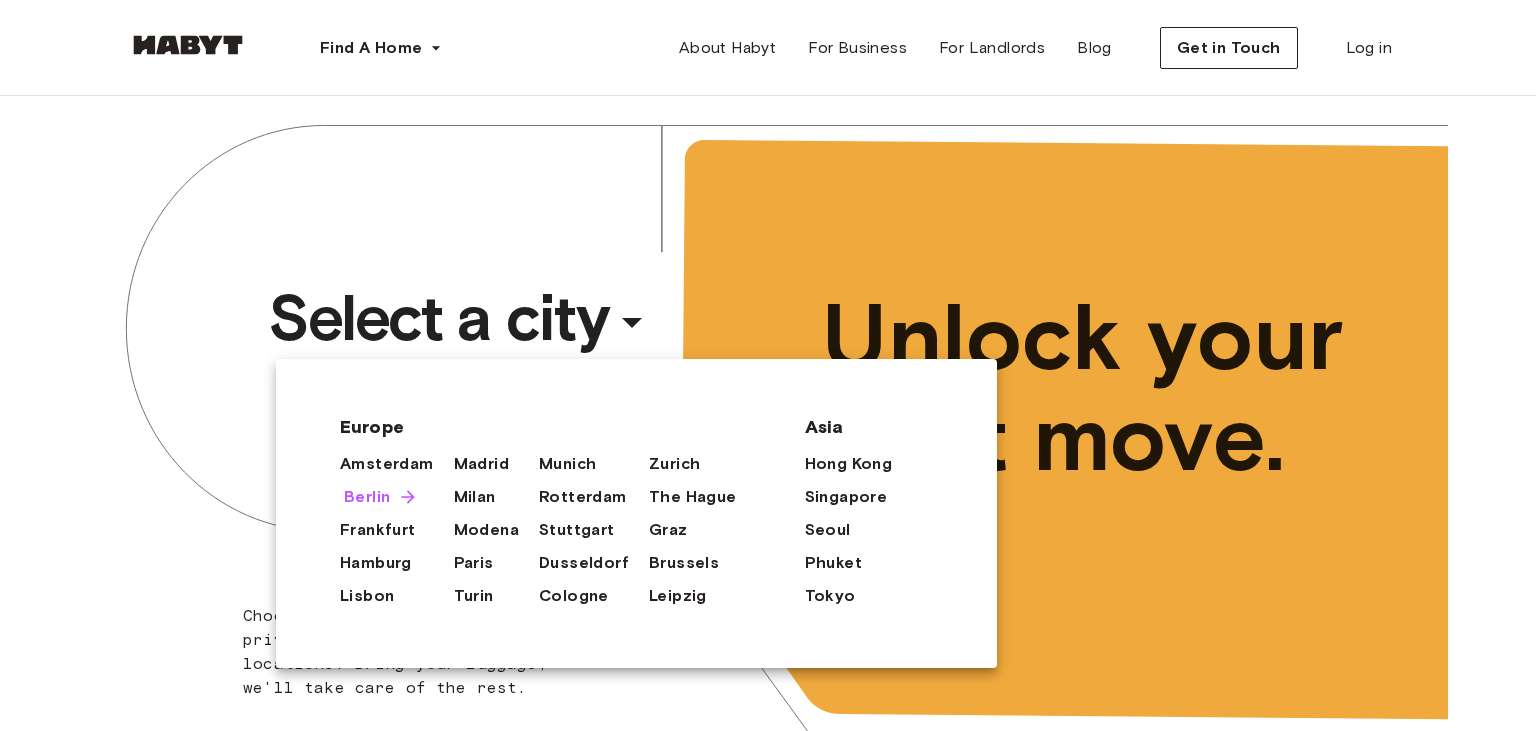 click on "Berlin" at bounding box center (367, 497) 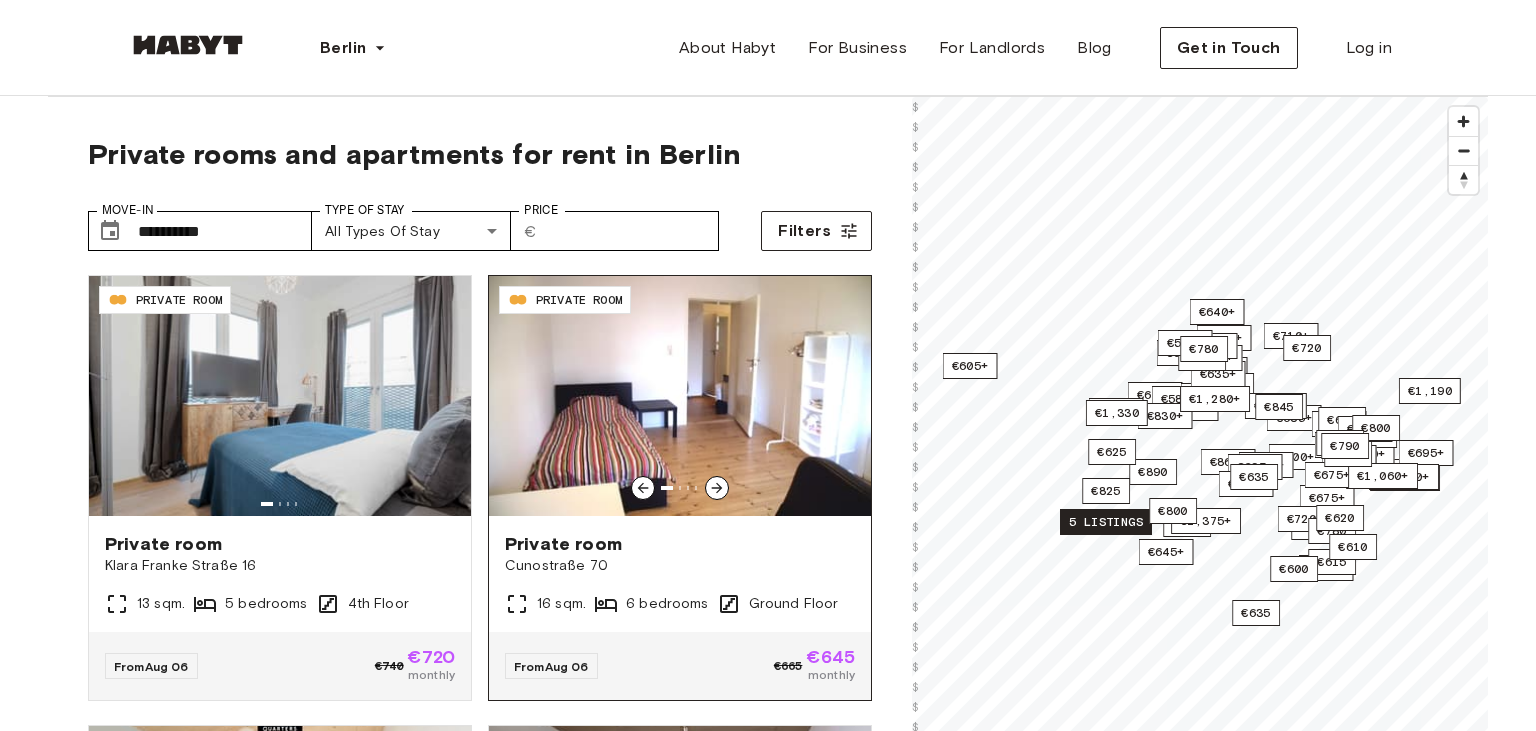 click 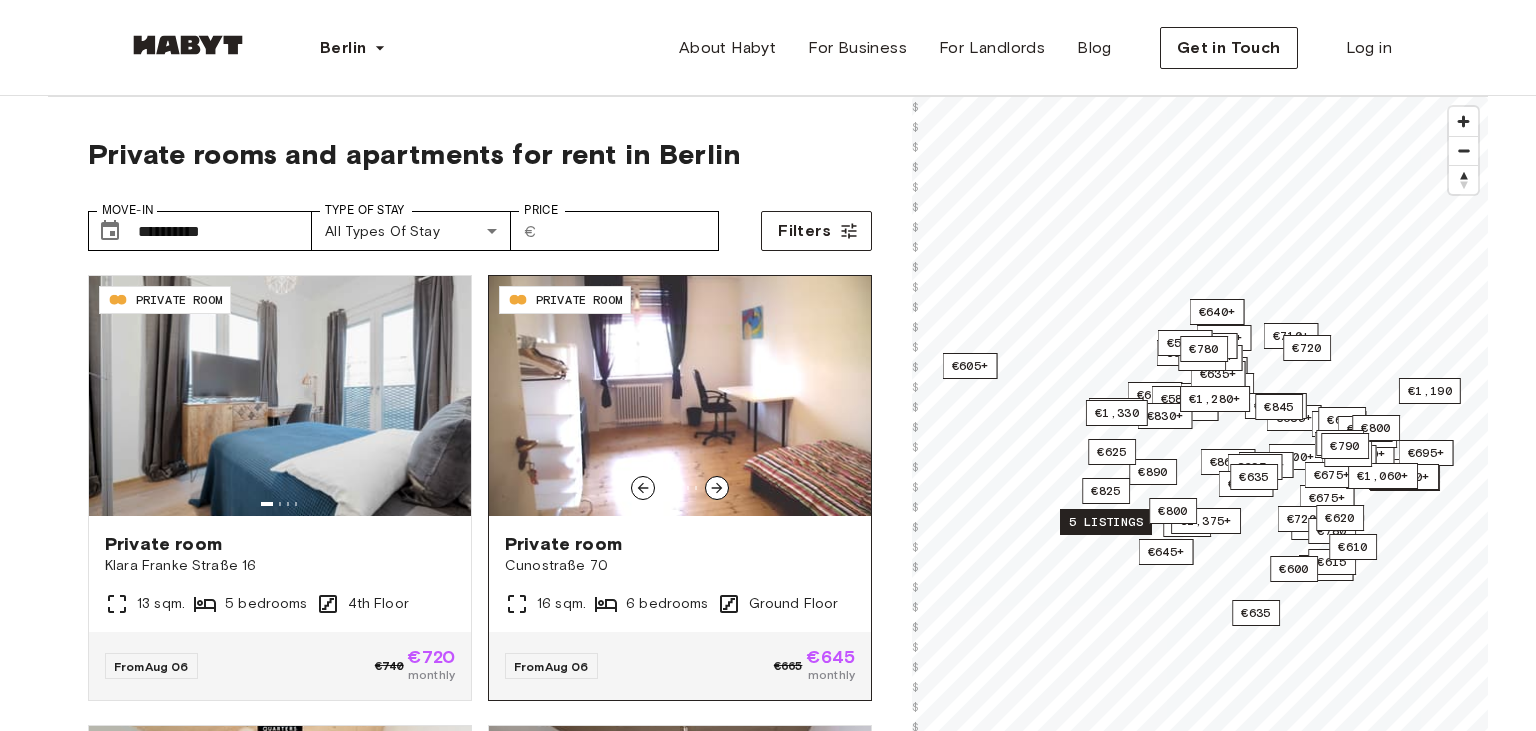 click 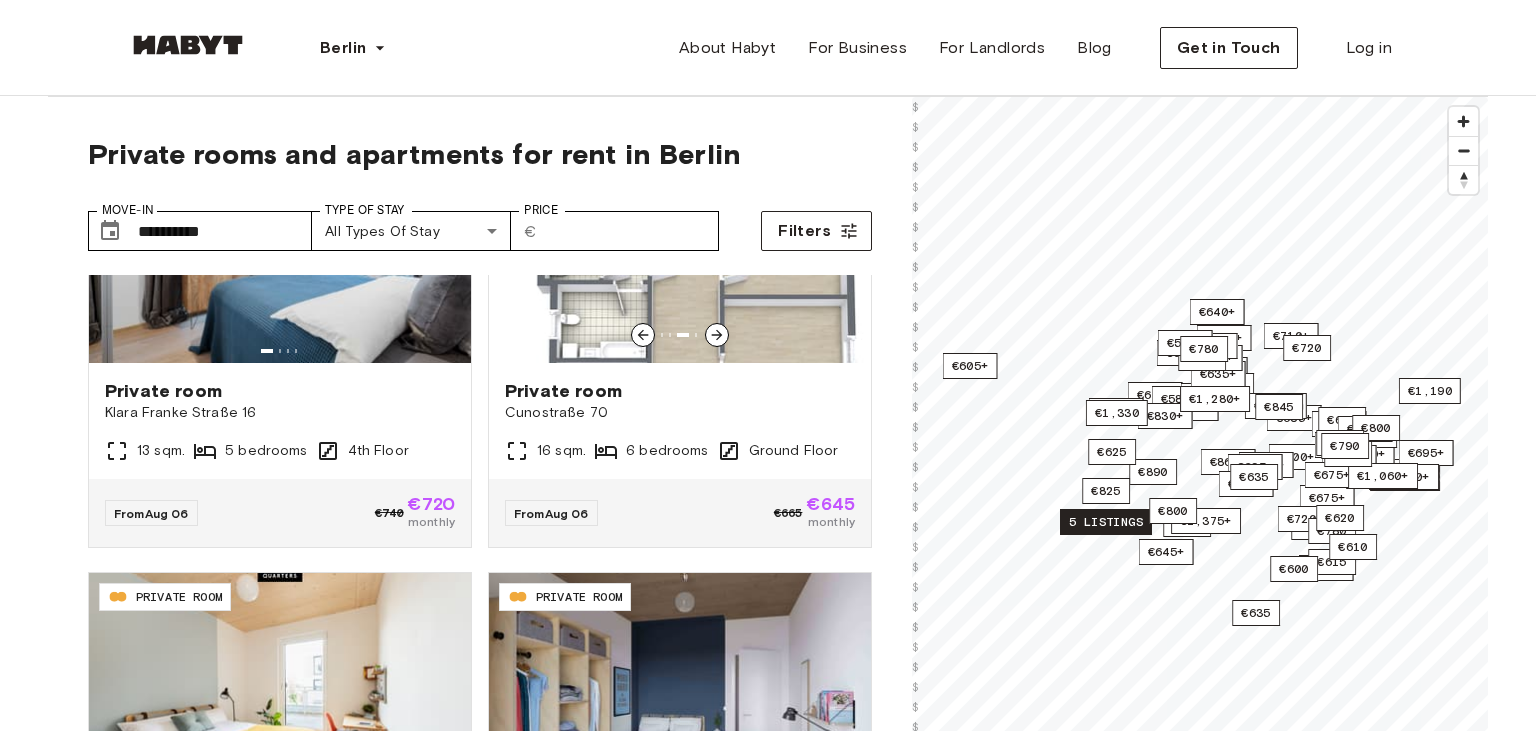 scroll, scrollTop: 0, scrollLeft: 0, axis: both 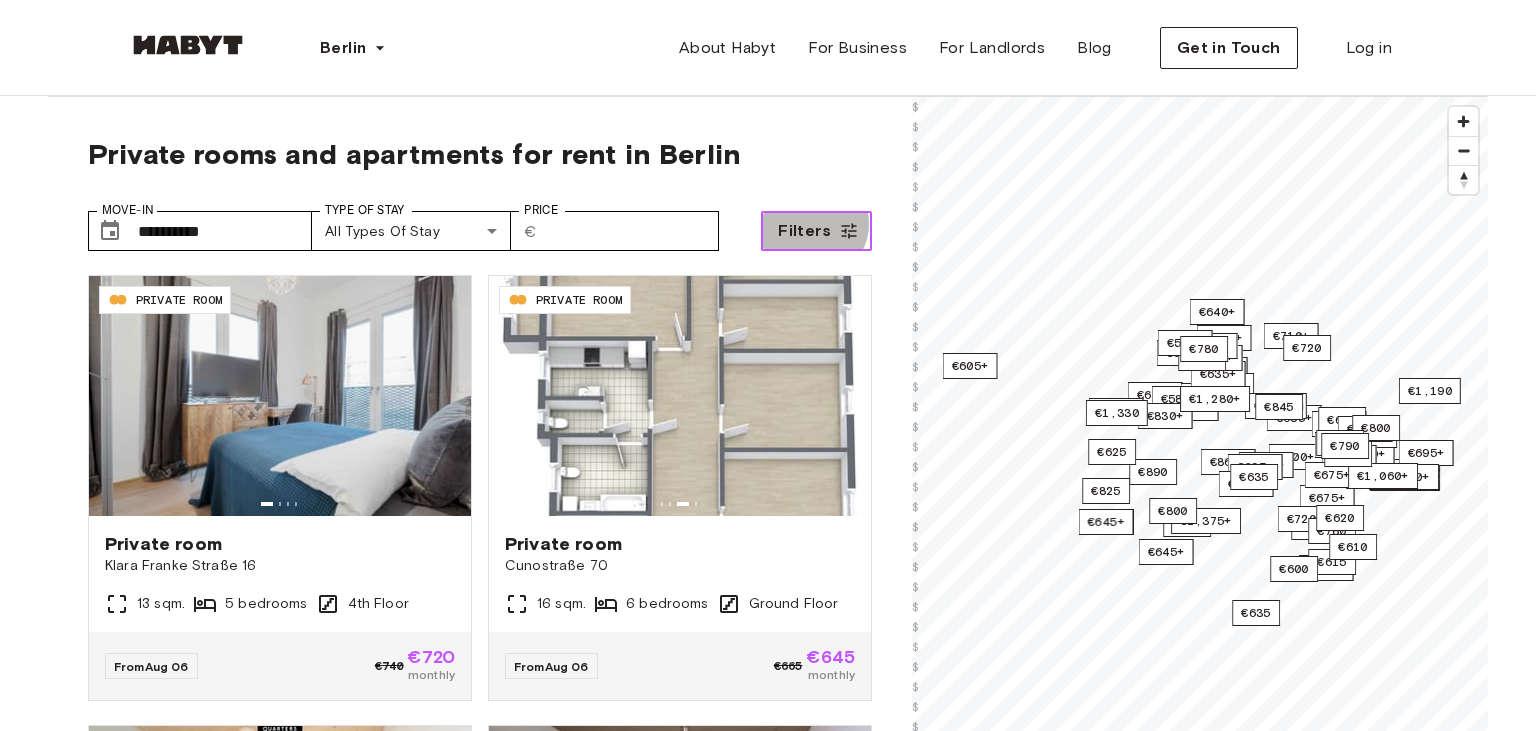click on "Filters" at bounding box center [804, 231] 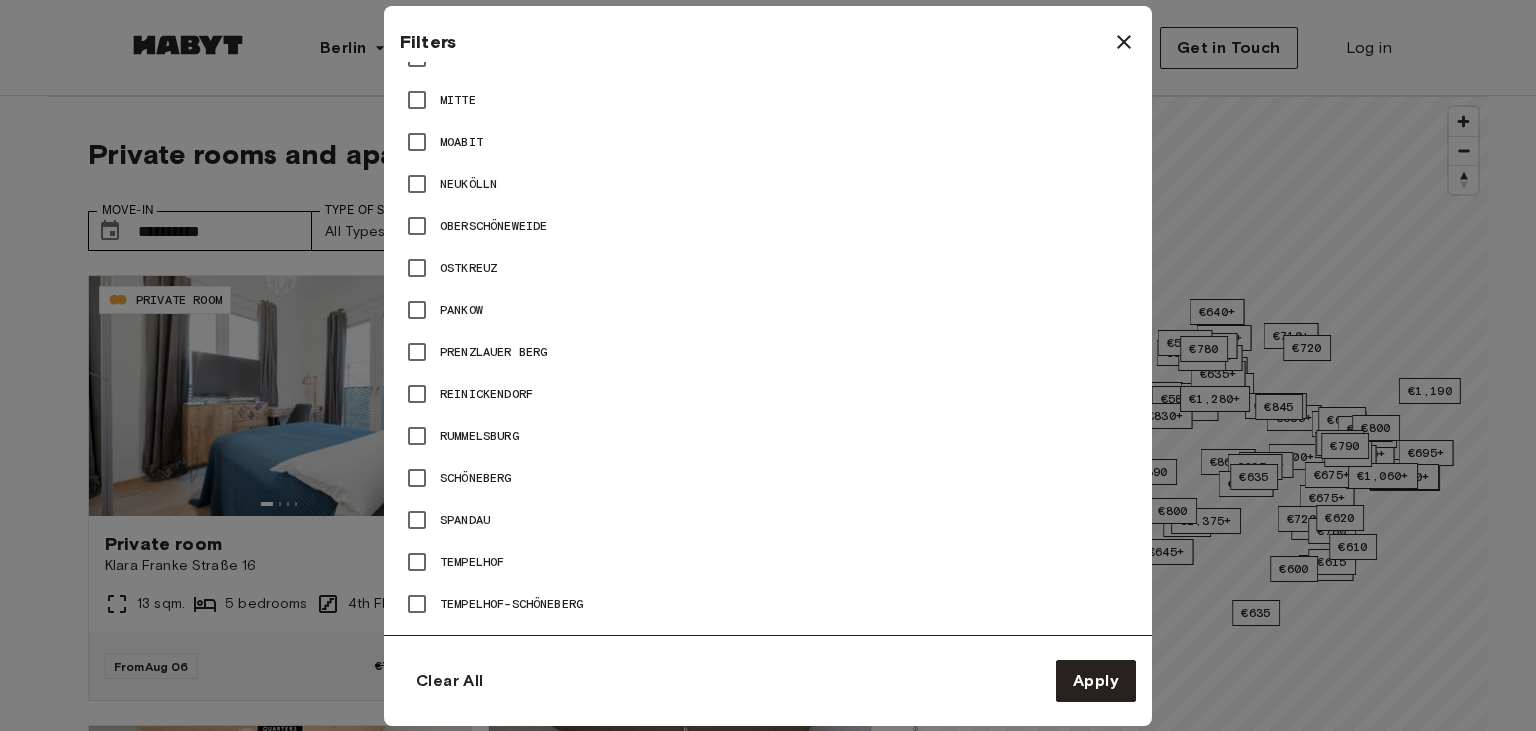 scroll, scrollTop: 1390, scrollLeft: 0, axis: vertical 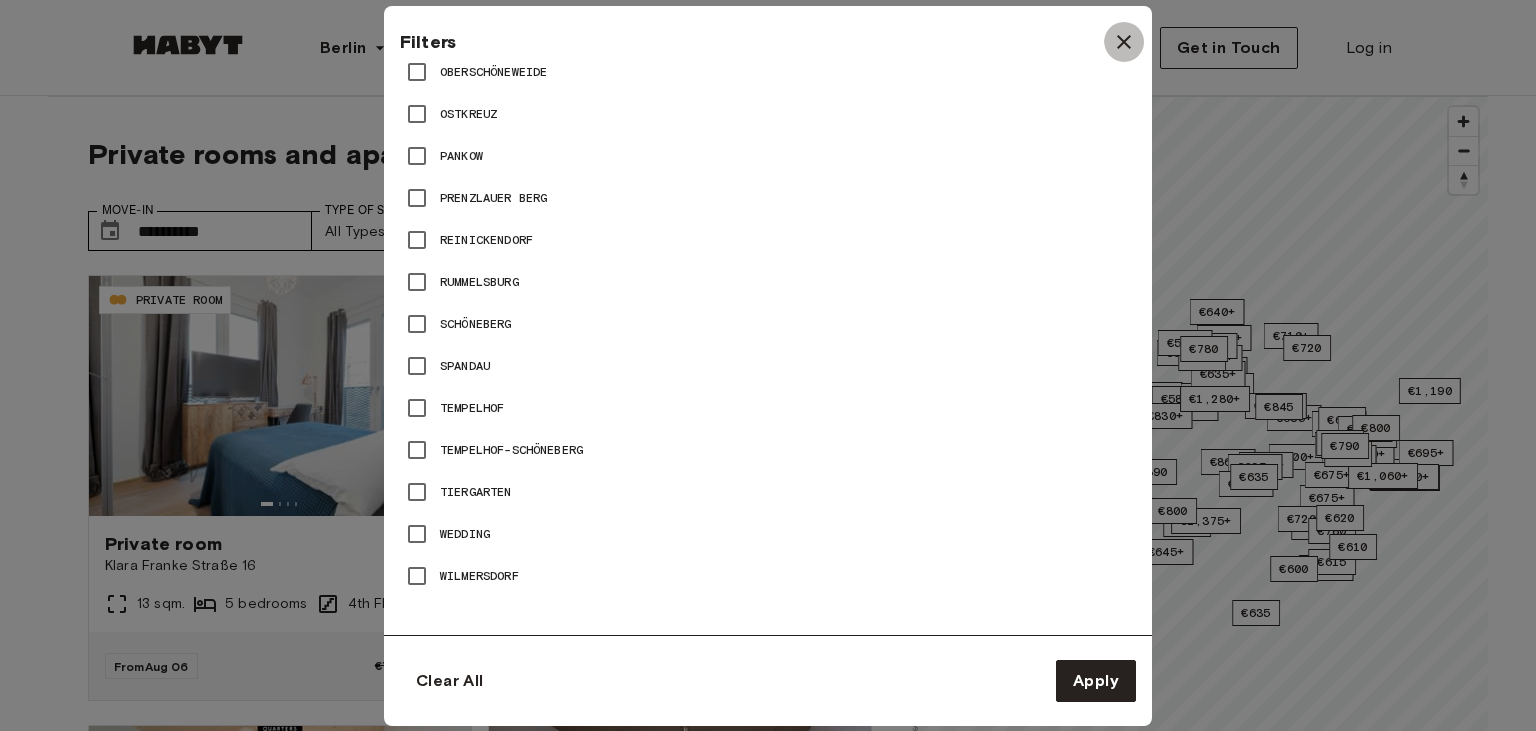 click 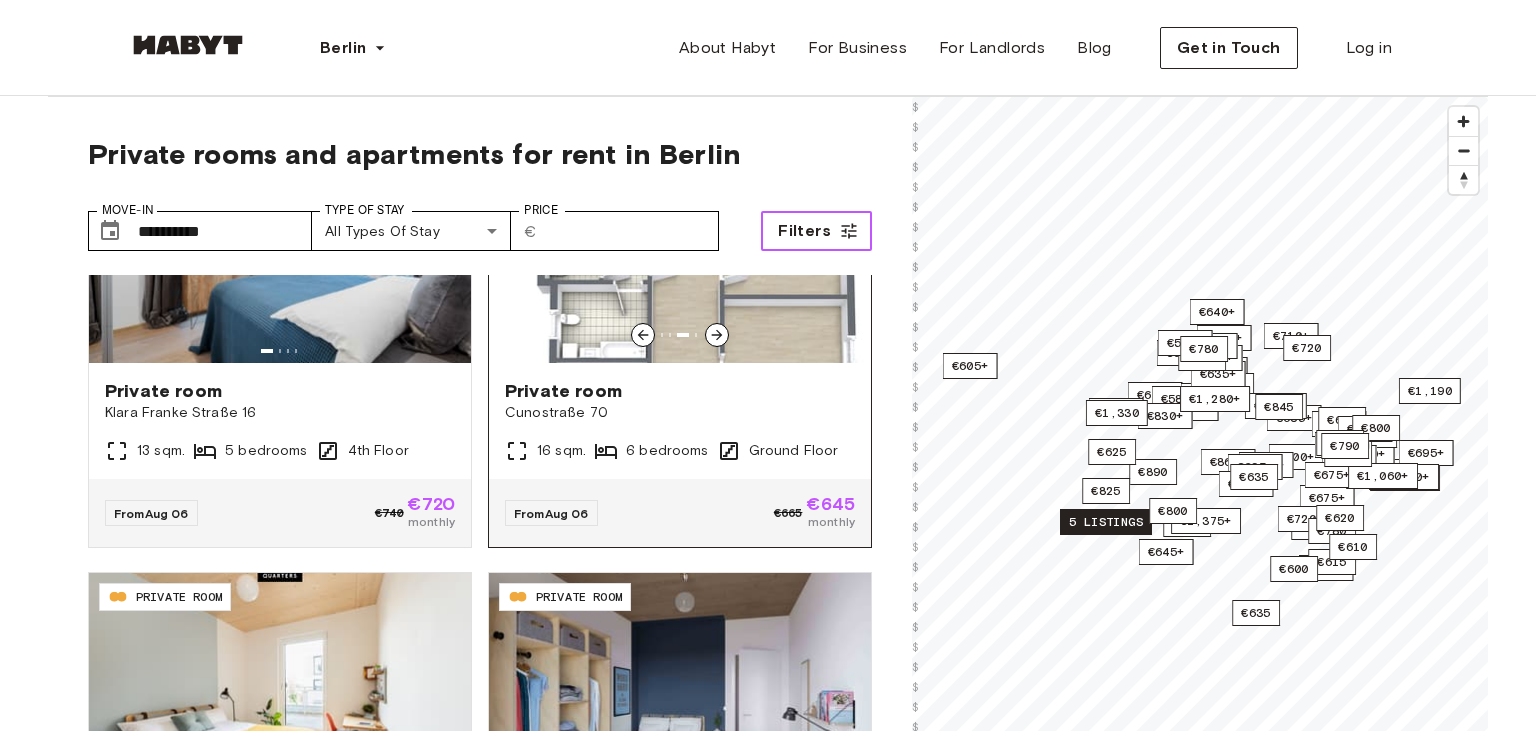 scroll, scrollTop: 0, scrollLeft: 0, axis: both 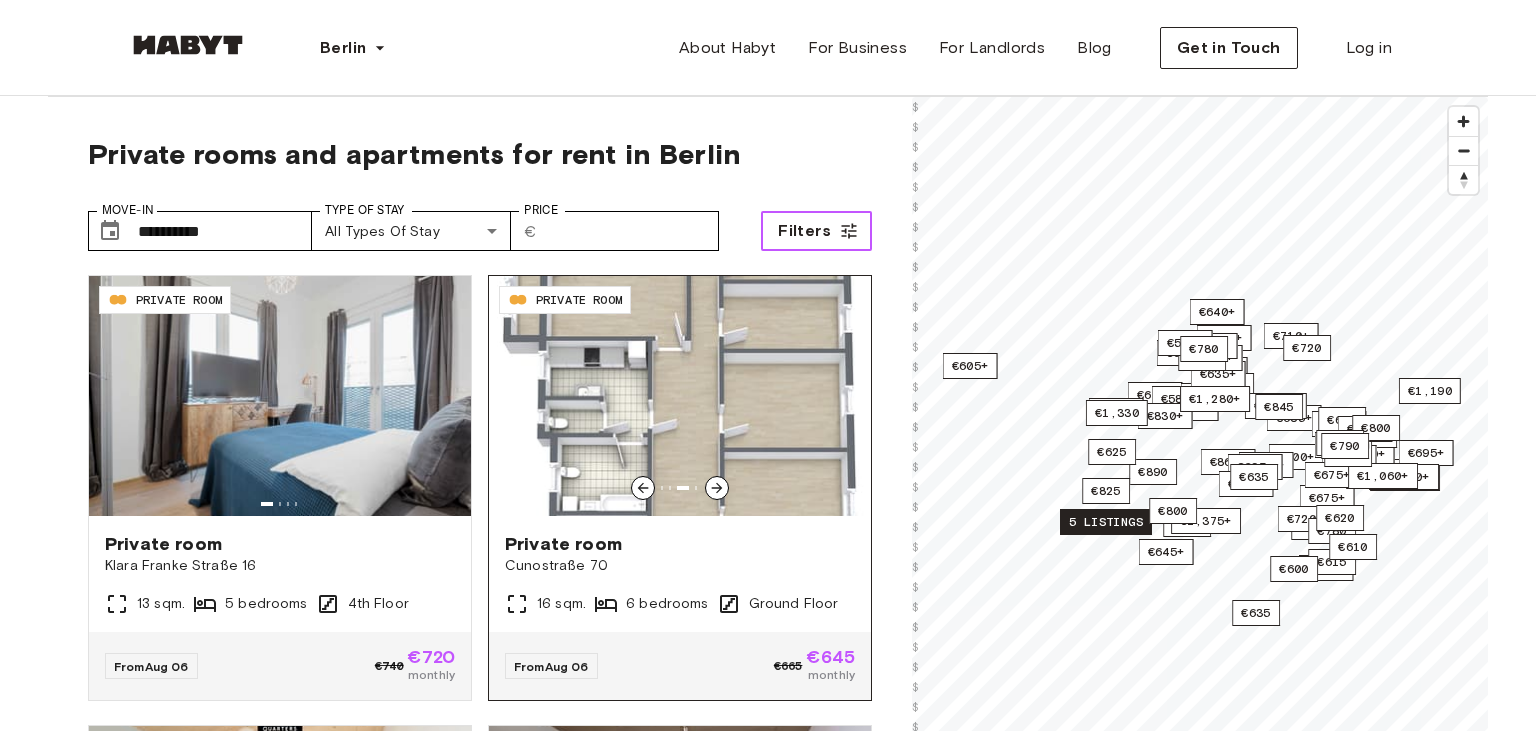 click at bounding box center [680, 396] 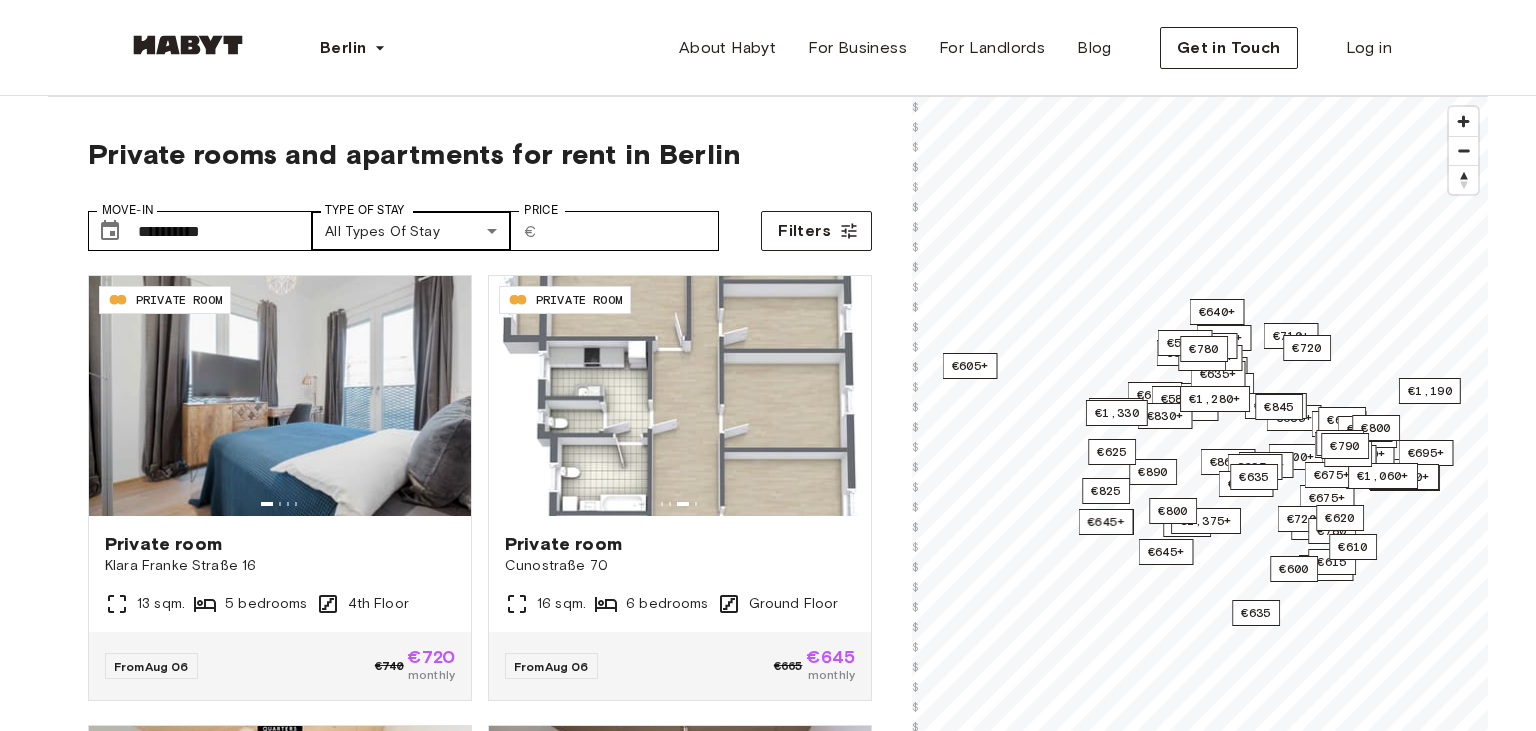 click on "**********" at bounding box center [768, 2373] 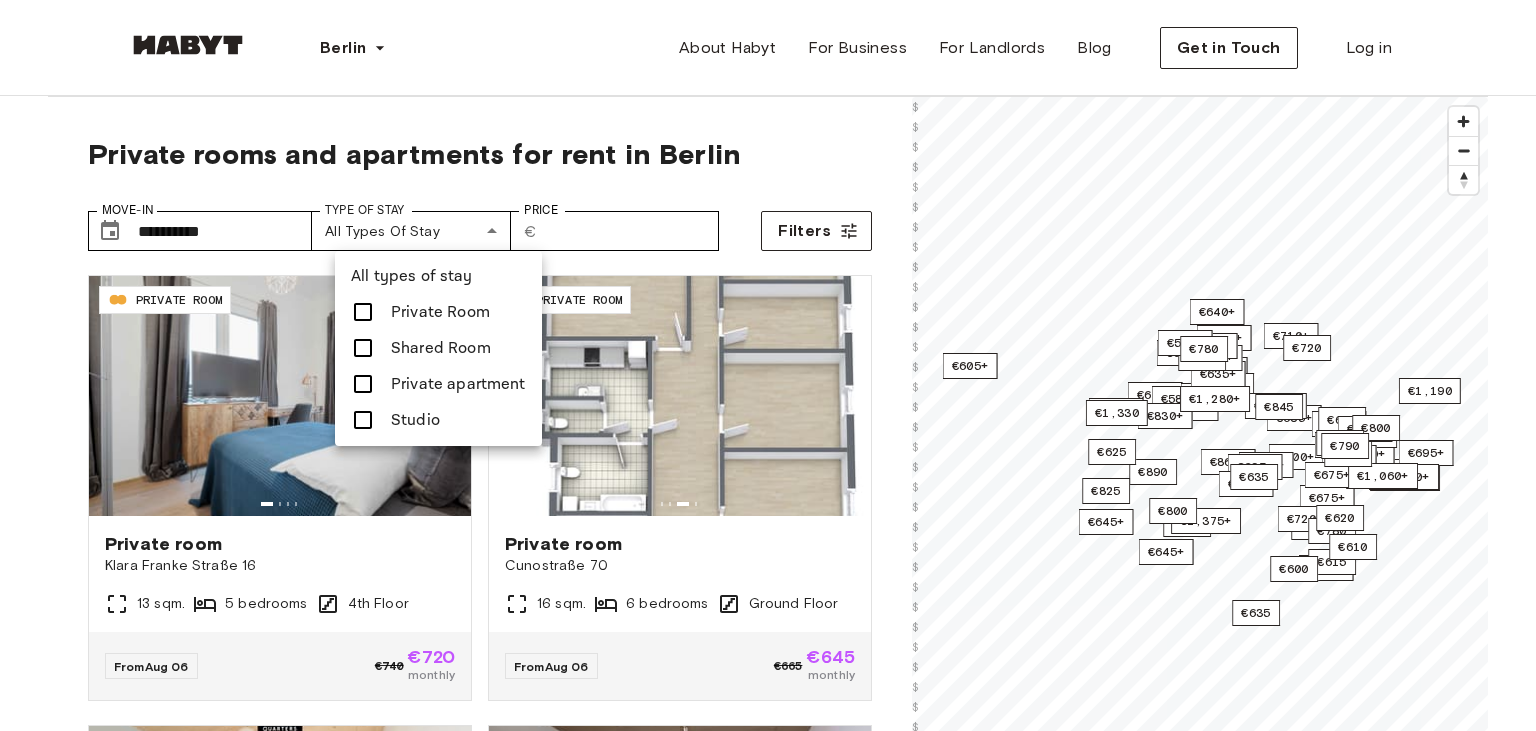 click at bounding box center [768, 365] 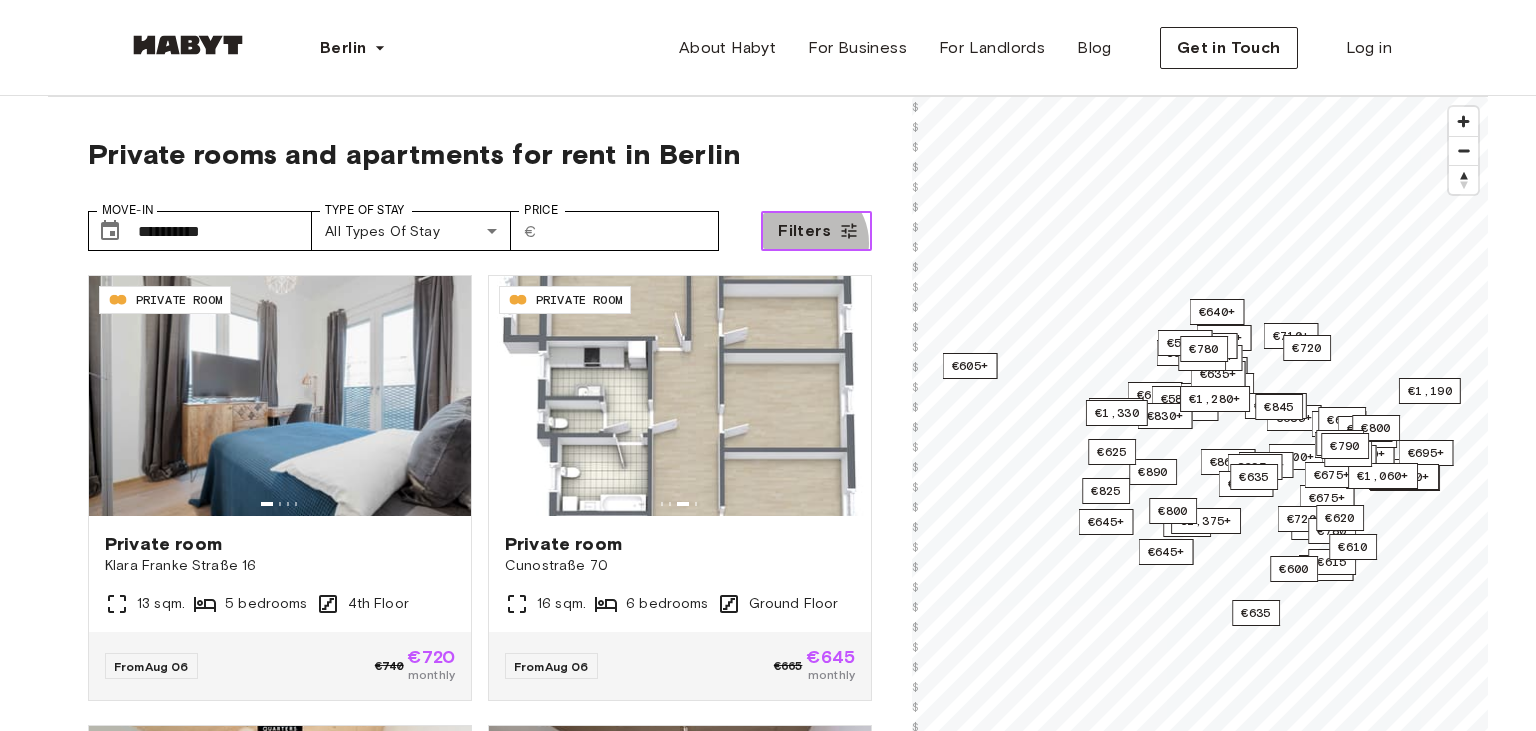 click on "Filters" at bounding box center (804, 231) 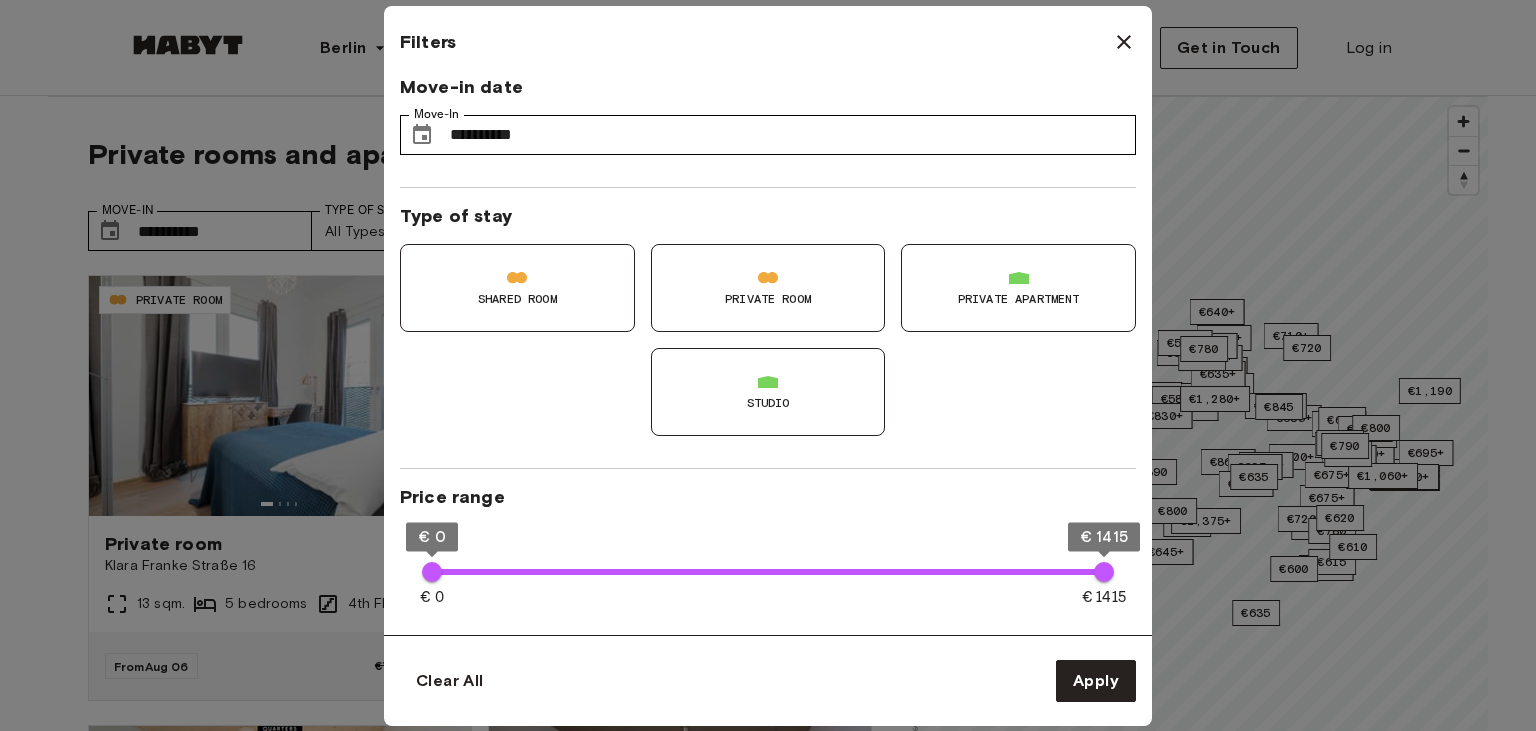 scroll, scrollTop: 0, scrollLeft: 0, axis: both 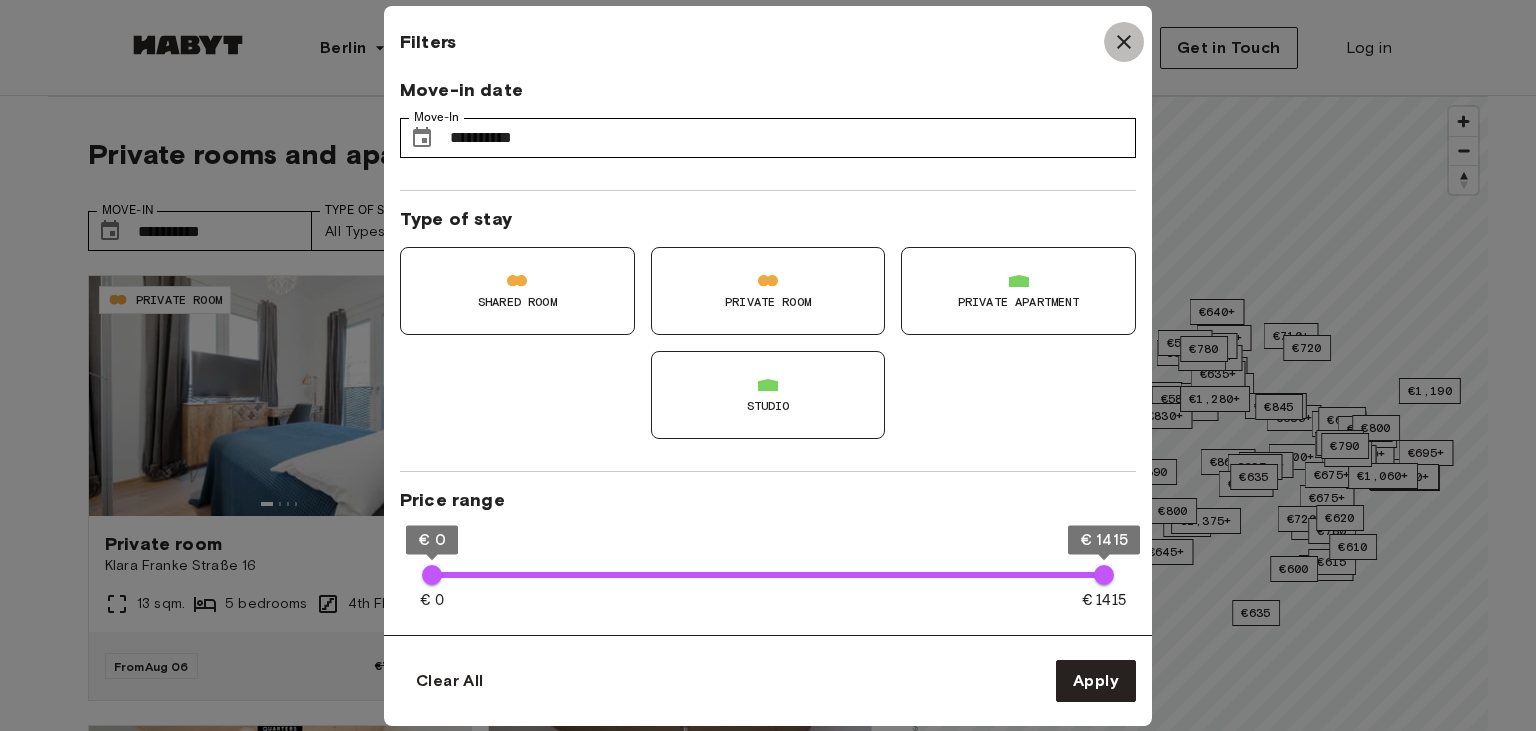 click 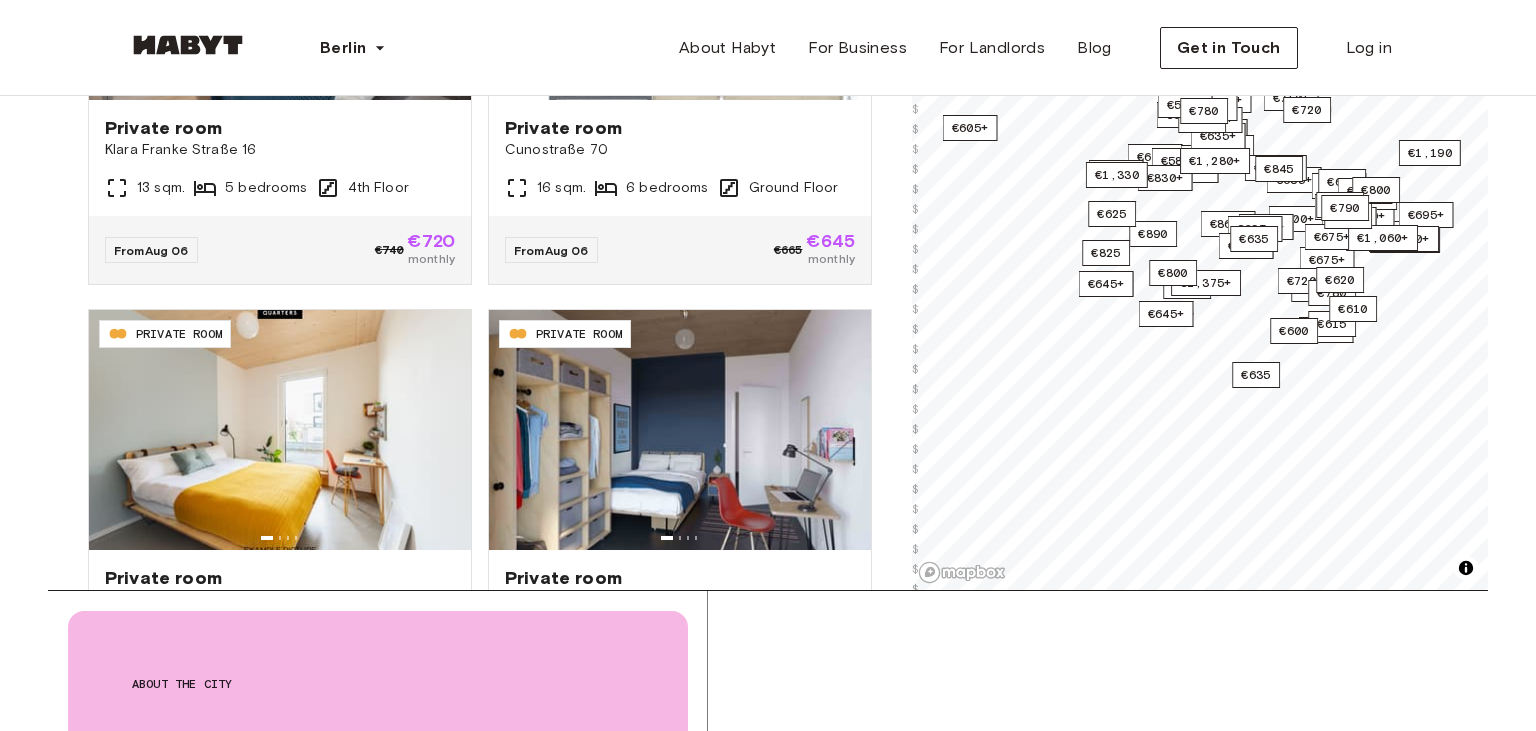 scroll, scrollTop: 422, scrollLeft: 0, axis: vertical 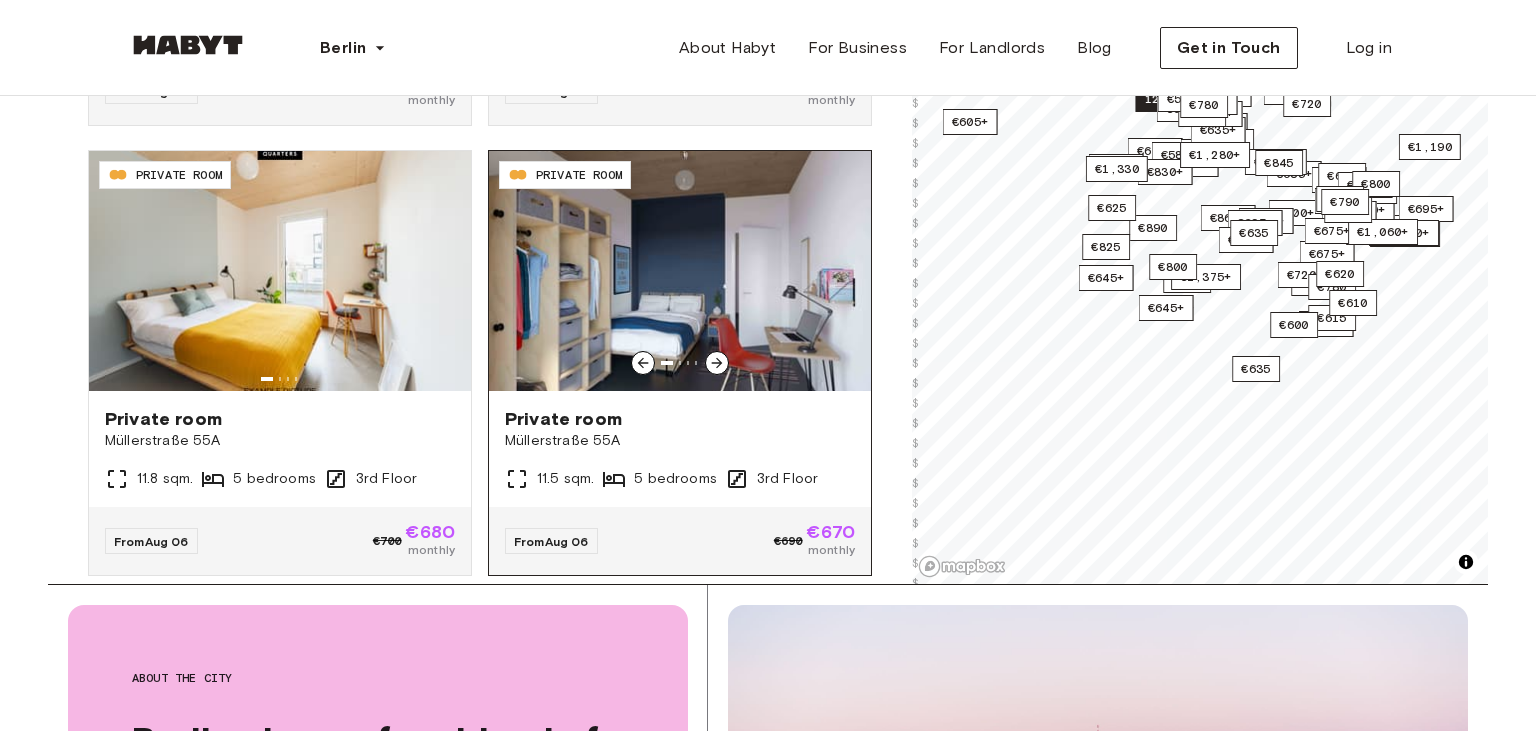 click 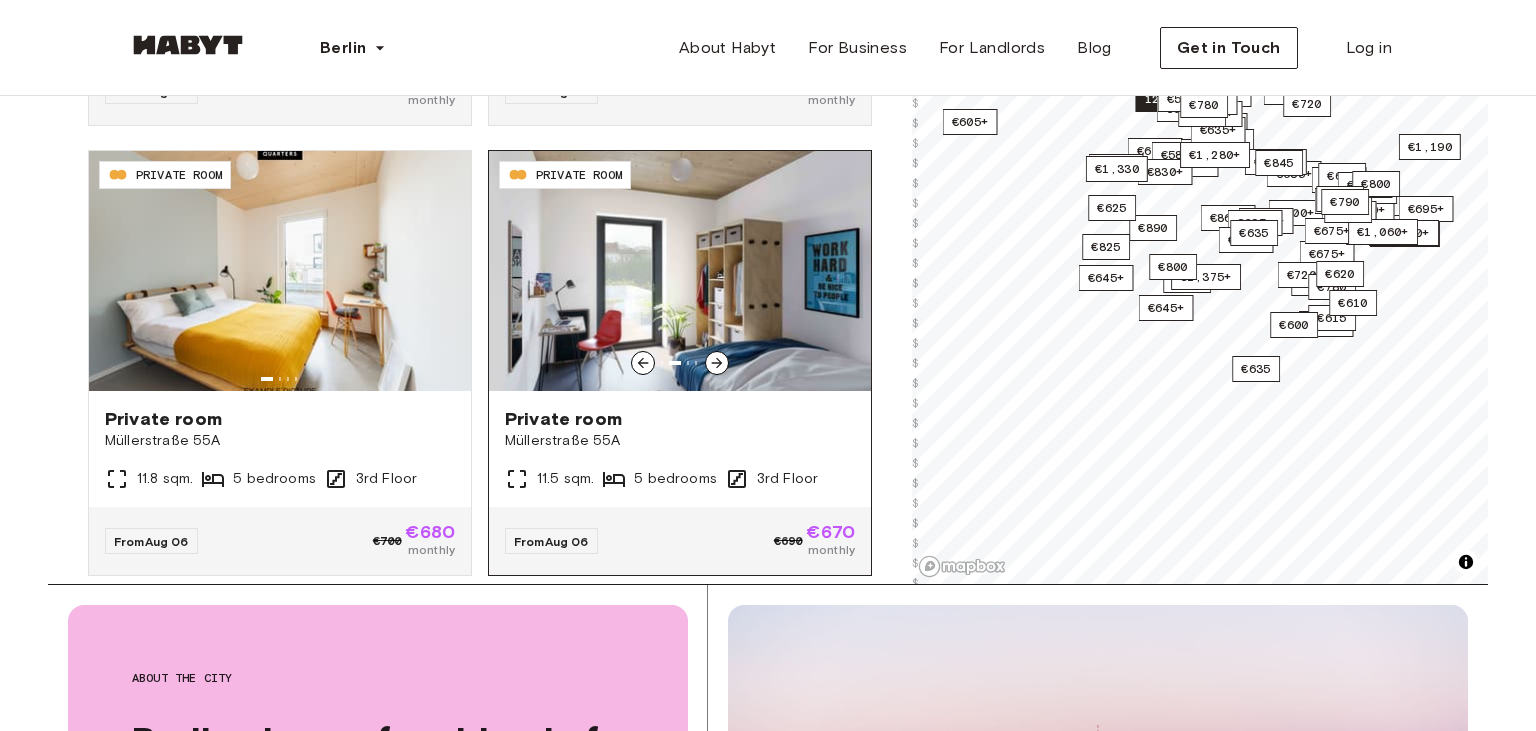 click 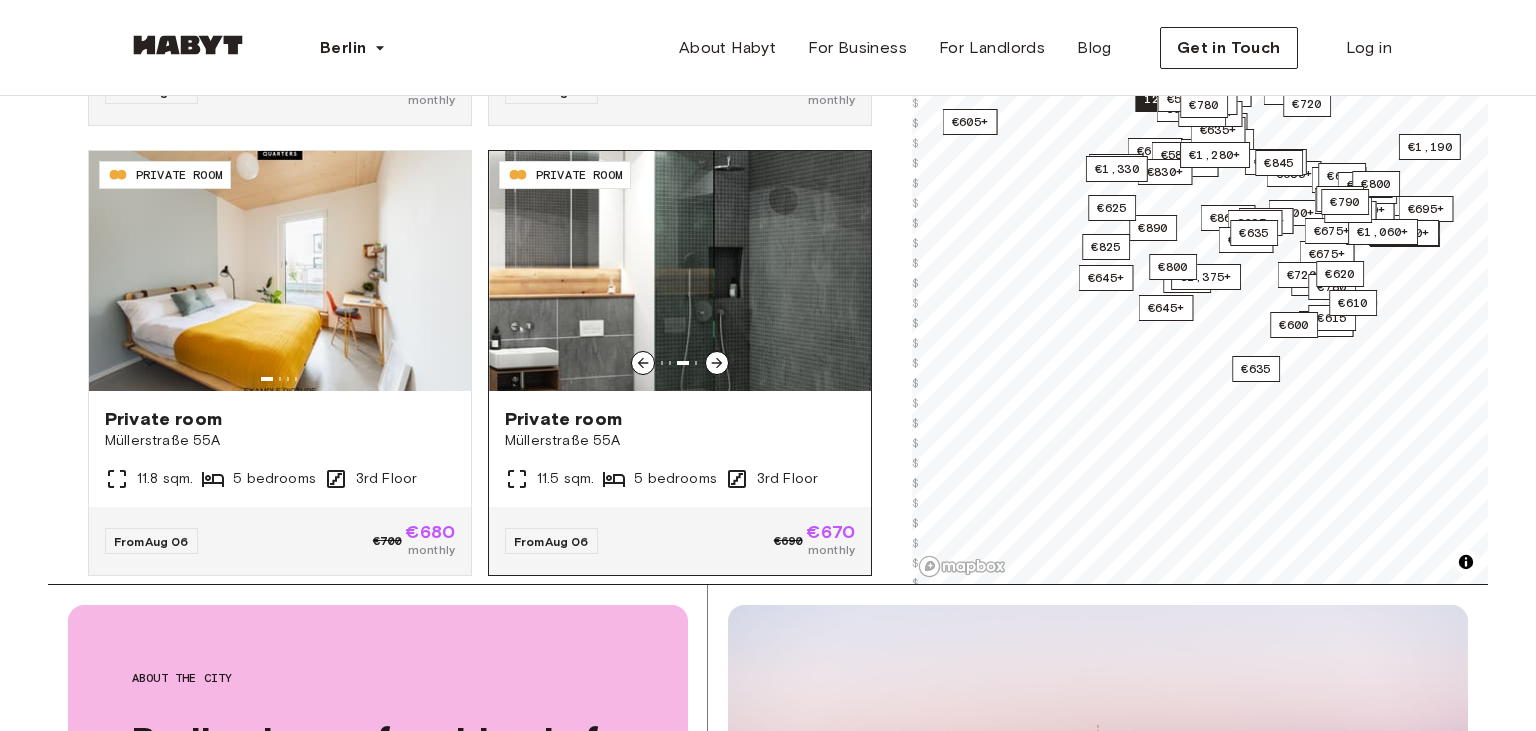 click 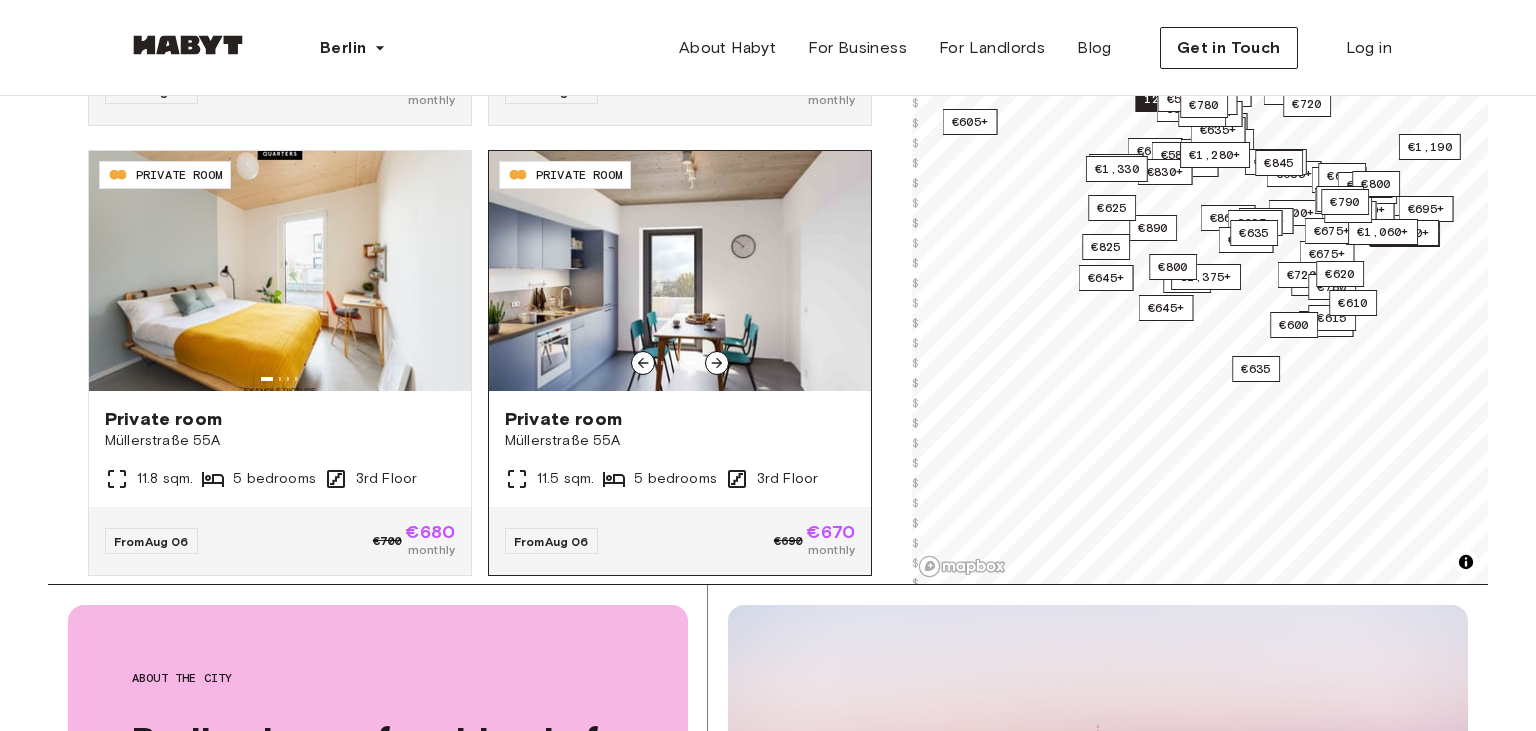 click 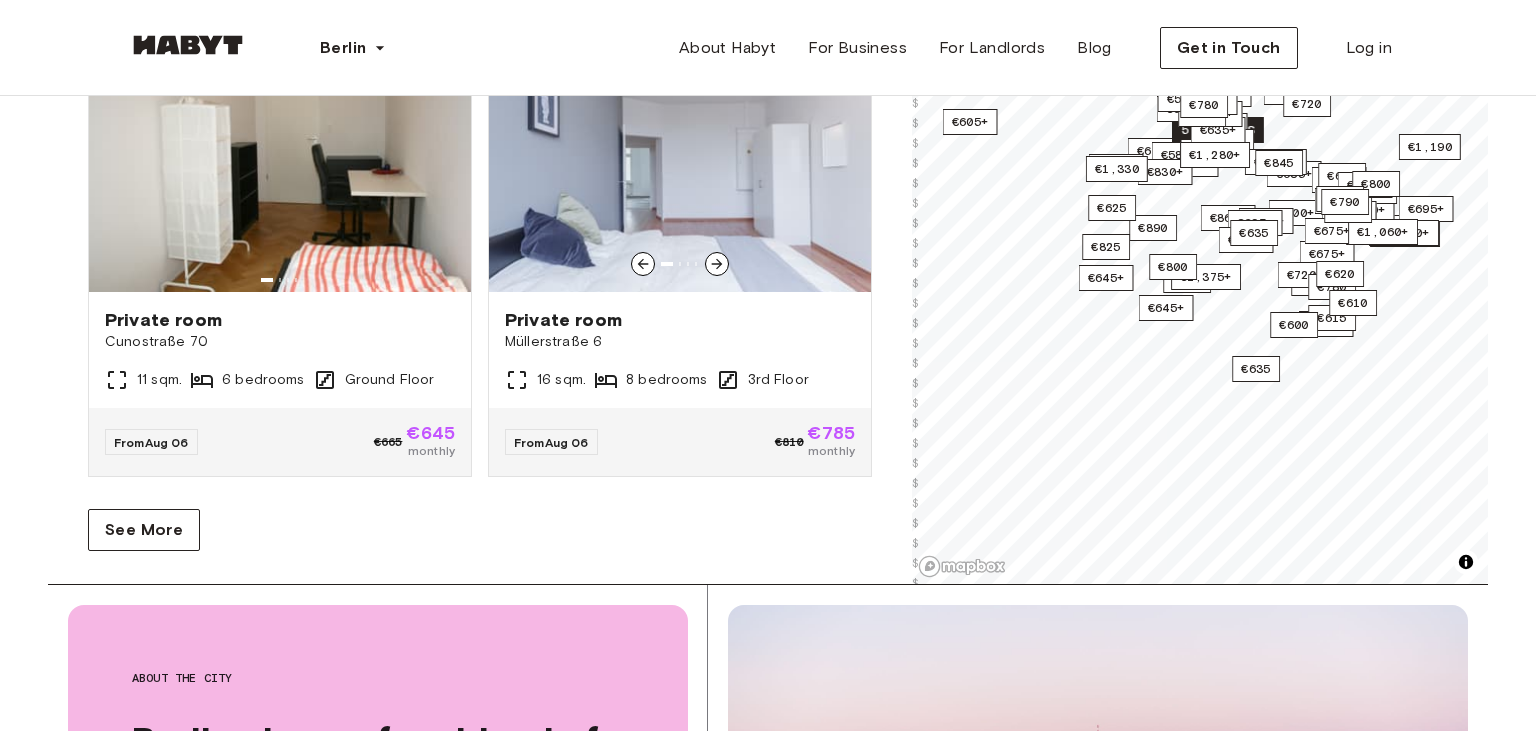 scroll, scrollTop: 3854, scrollLeft: 0, axis: vertical 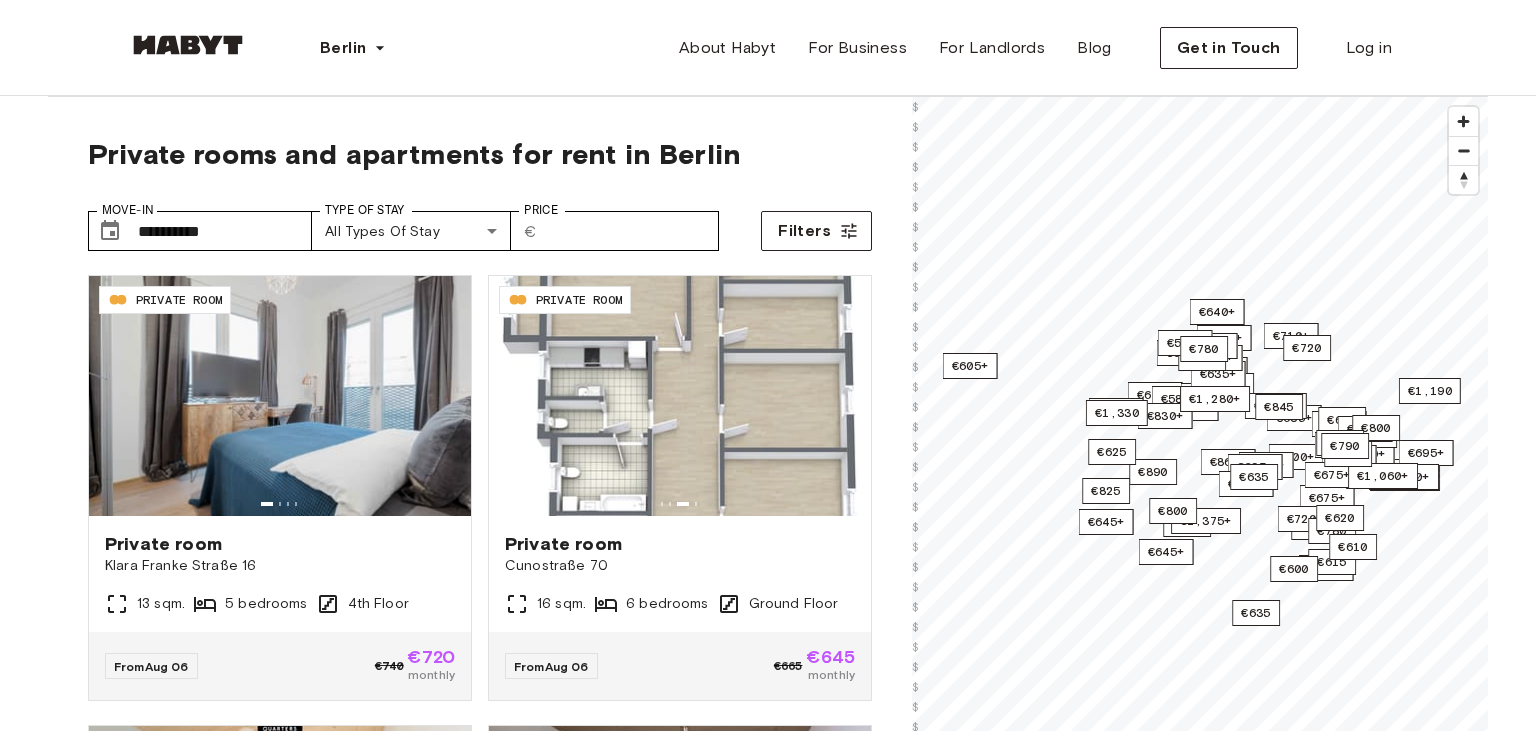 click on "**********" at bounding box center (480, 223) 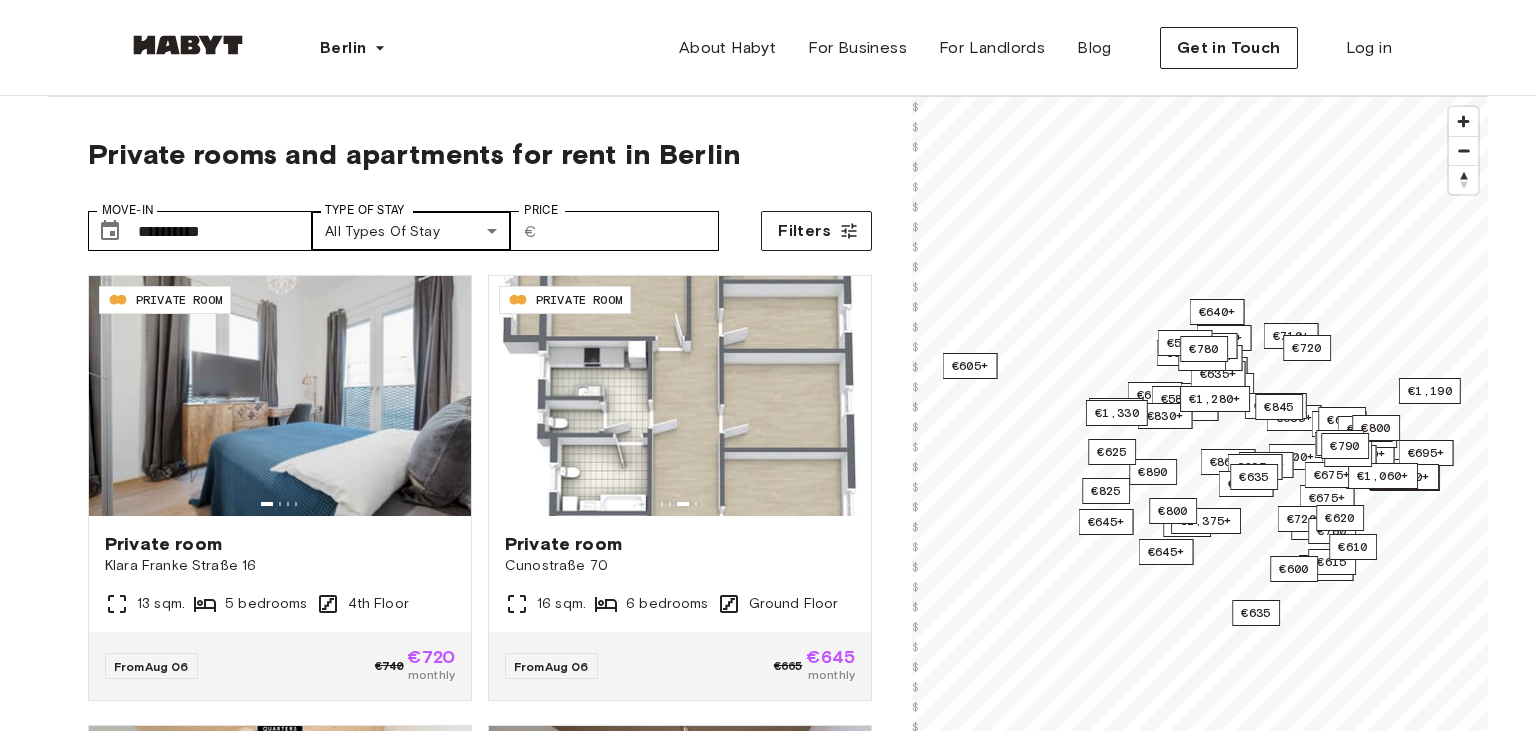 click on "**********" at bounding box center (768, 2373) 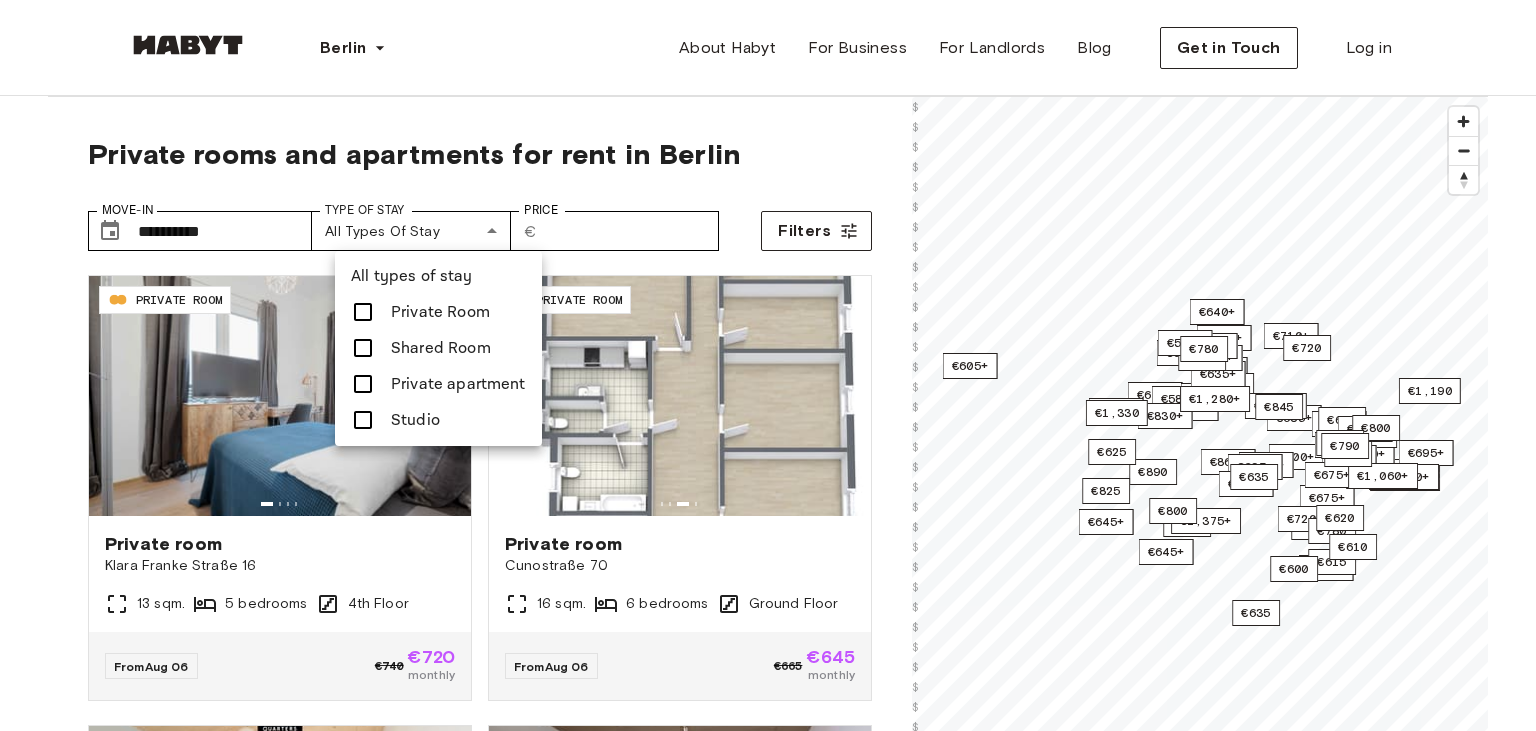 click at bounding box center (768, 365) 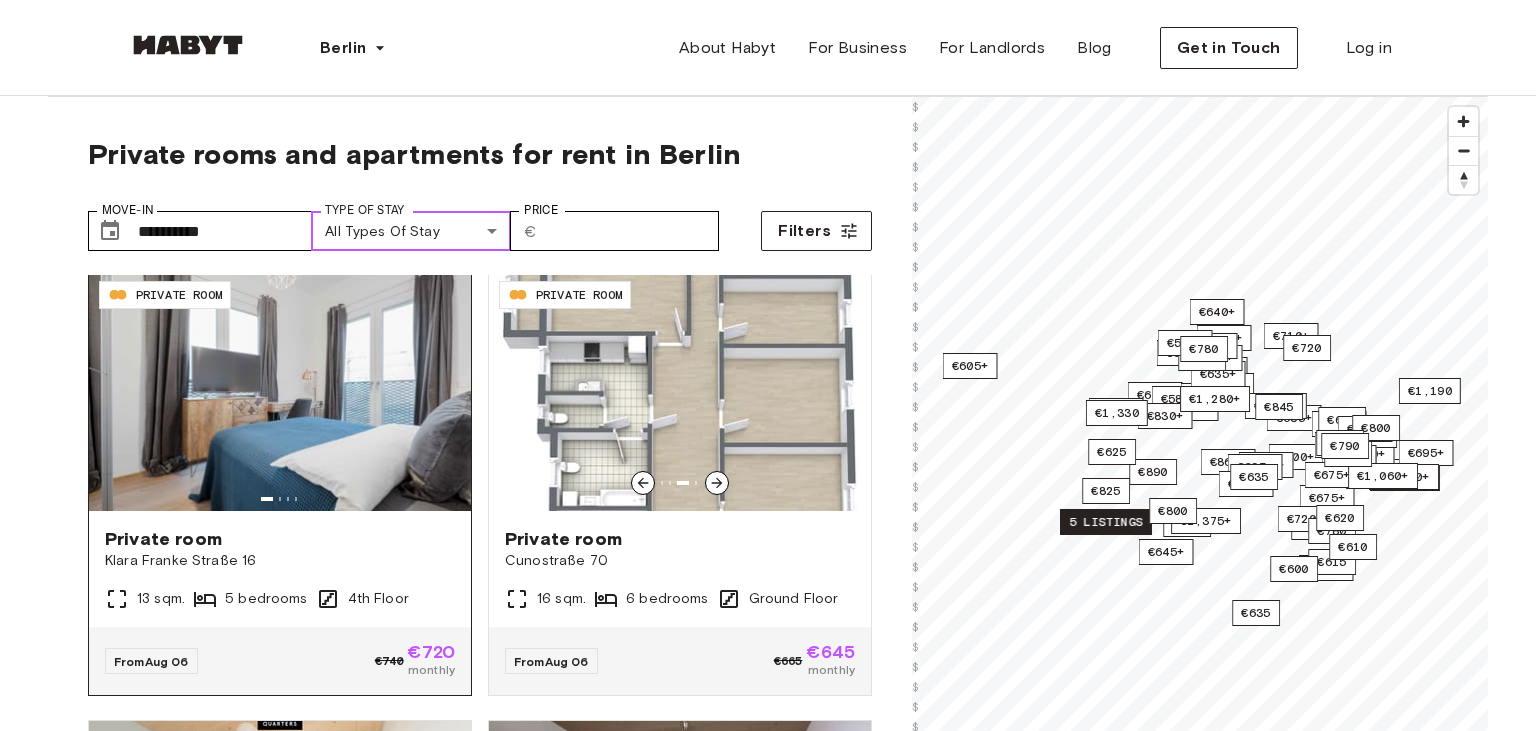 scroll, scrollTop: 0, scrollLeft: 0, axis: both 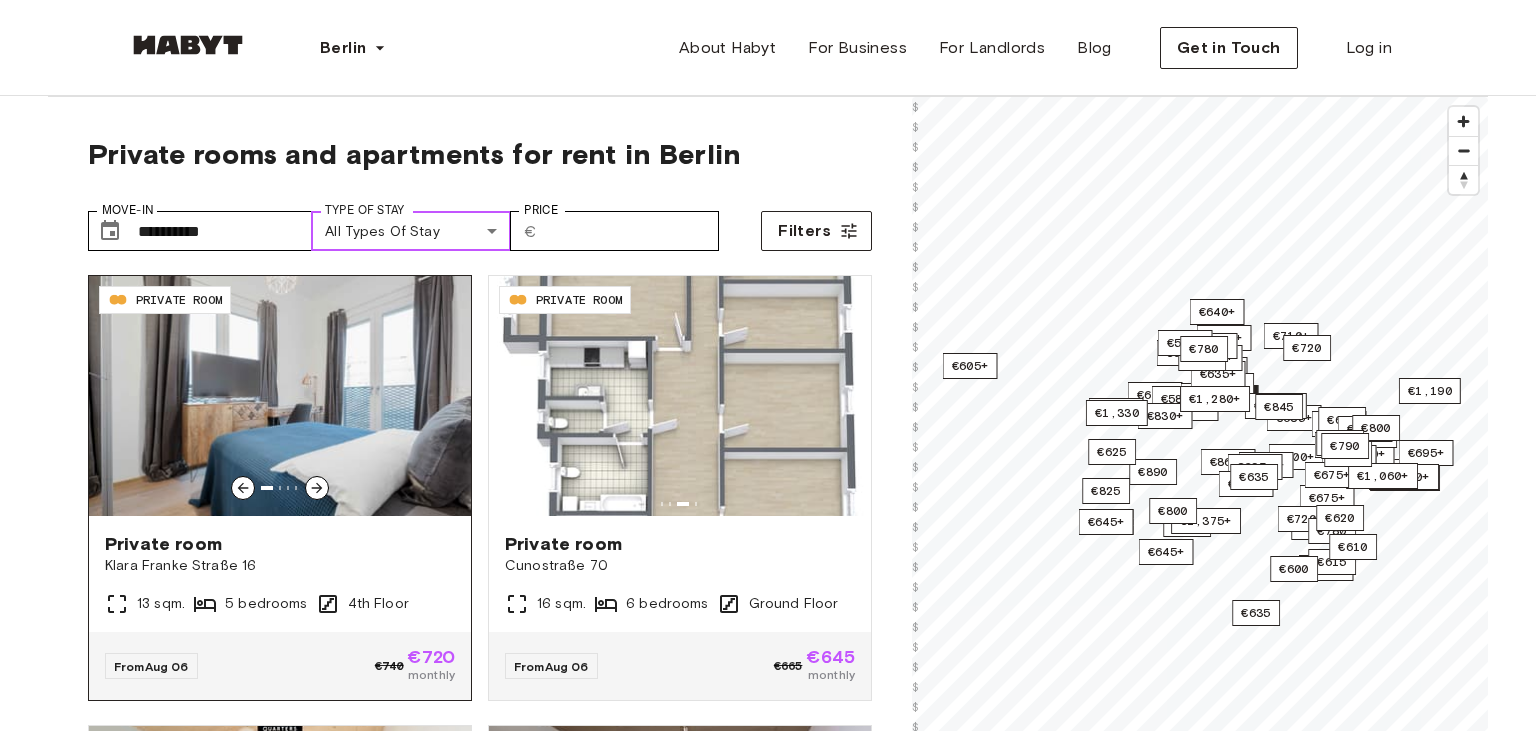 click at bounding box center [280, 396] 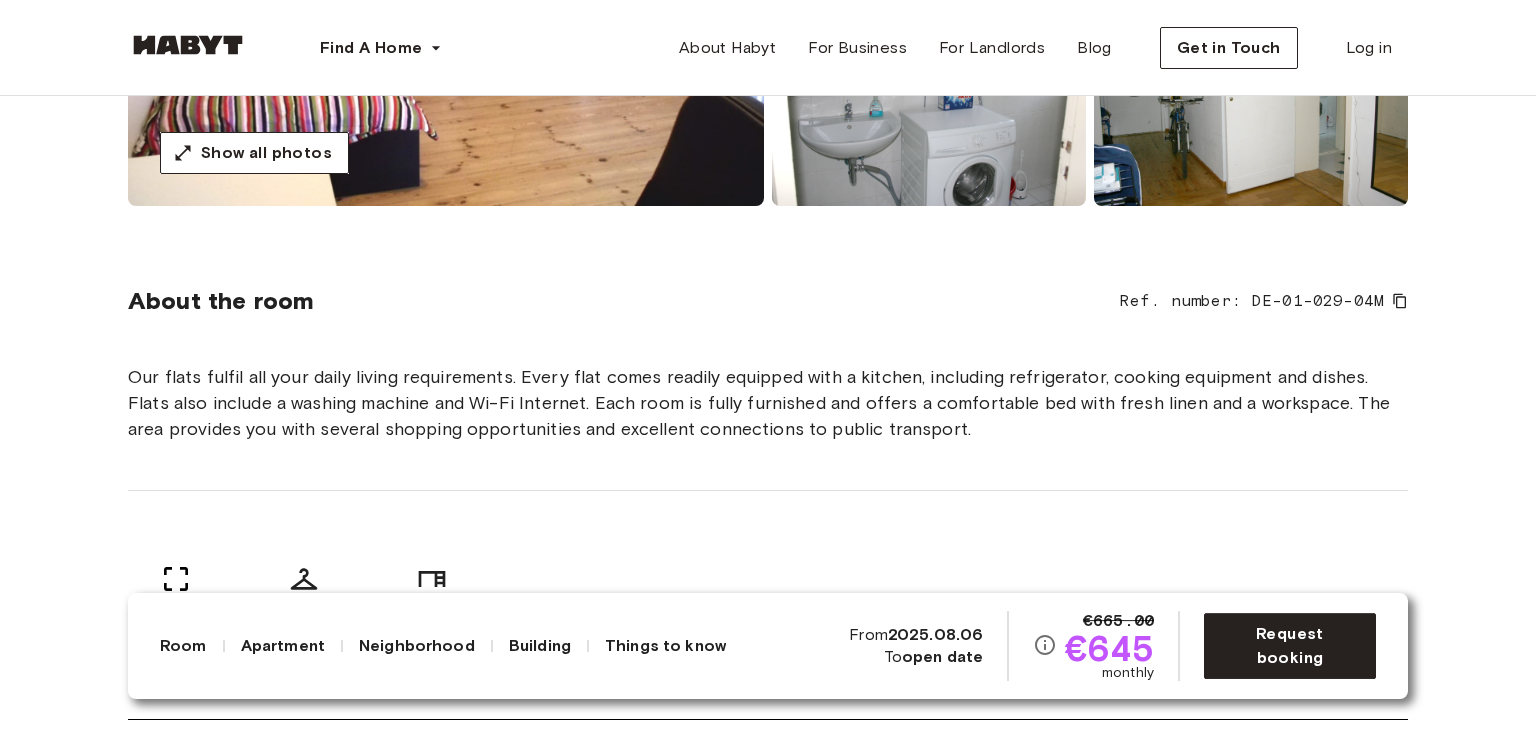 scroll, scrollTop: 563, scrollLeft: 0, axis: vertical 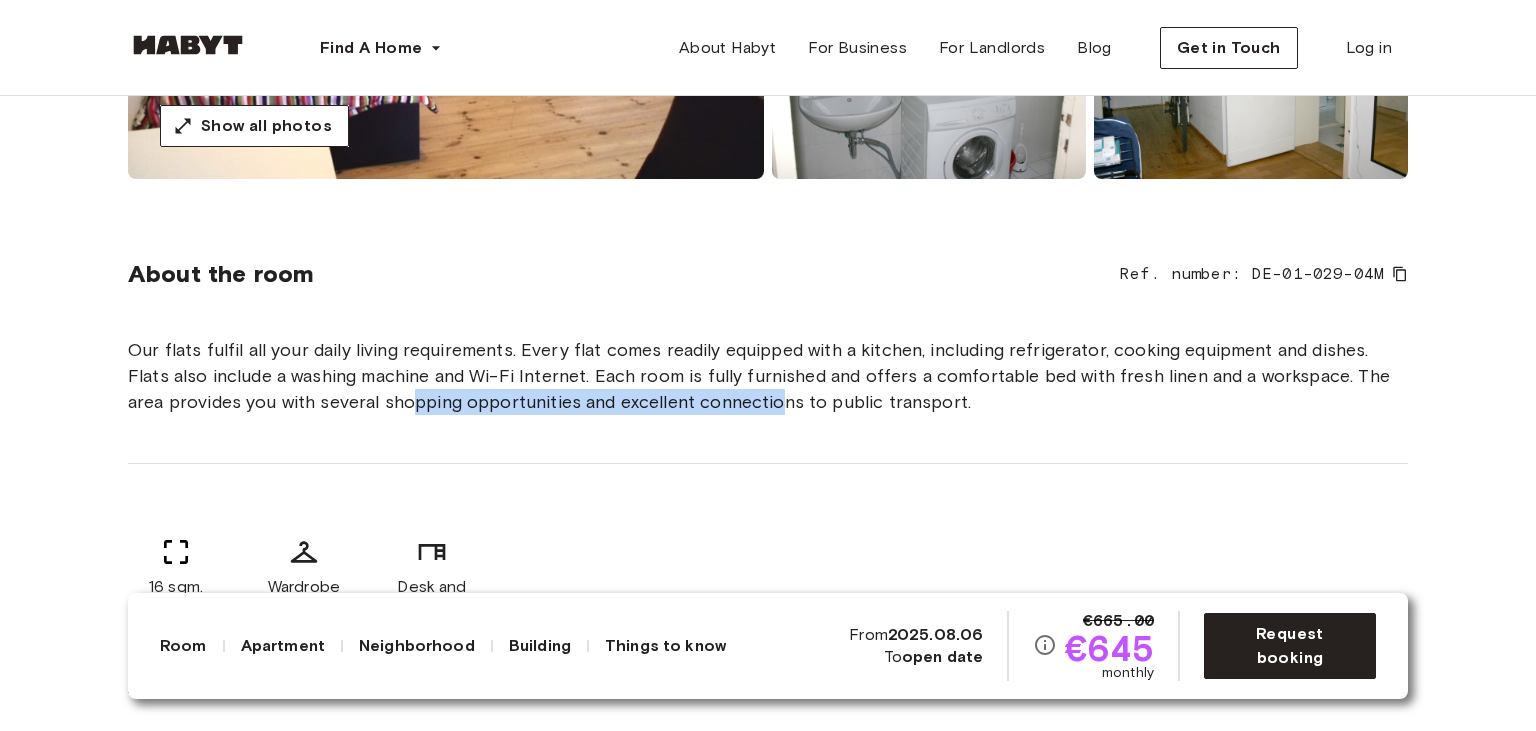 drag, startPoint x: 439, startPoint y: 409, endPoint x: 739, endPoint y: 419, distance: 300.16663 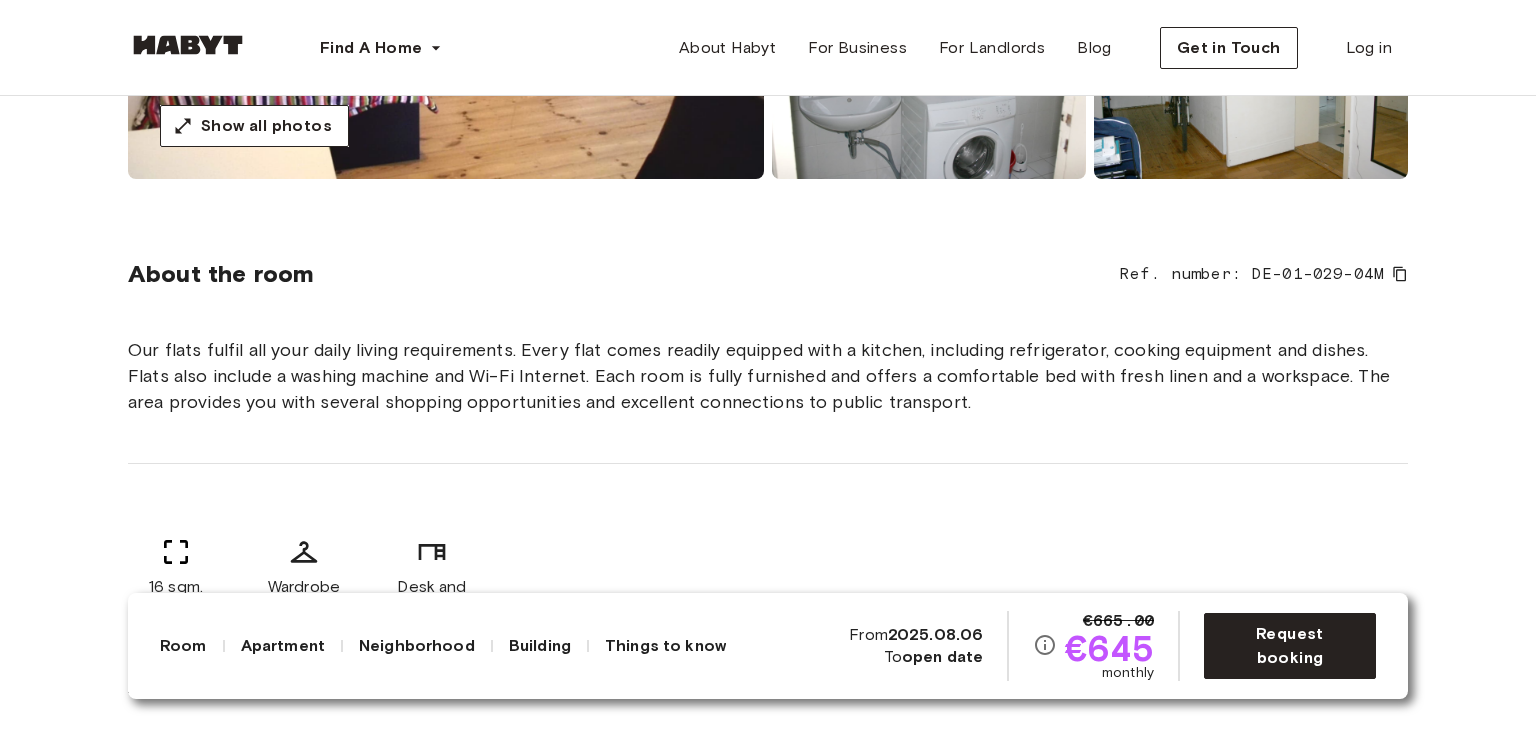 click on "Our flats fulfil all your daily living requirements. Every flat comes readily equipped with a kitchen, including refrigerator, cooking equipment and dishes. Flats also include a washing machine and Wi-Fi Internet. Each room is fully furnished and offers a comfortable bed with fresh linen and a workspace. The area provides you with several shopping opportunities and excellent connections to public transport." at bounding box center (768, 376) 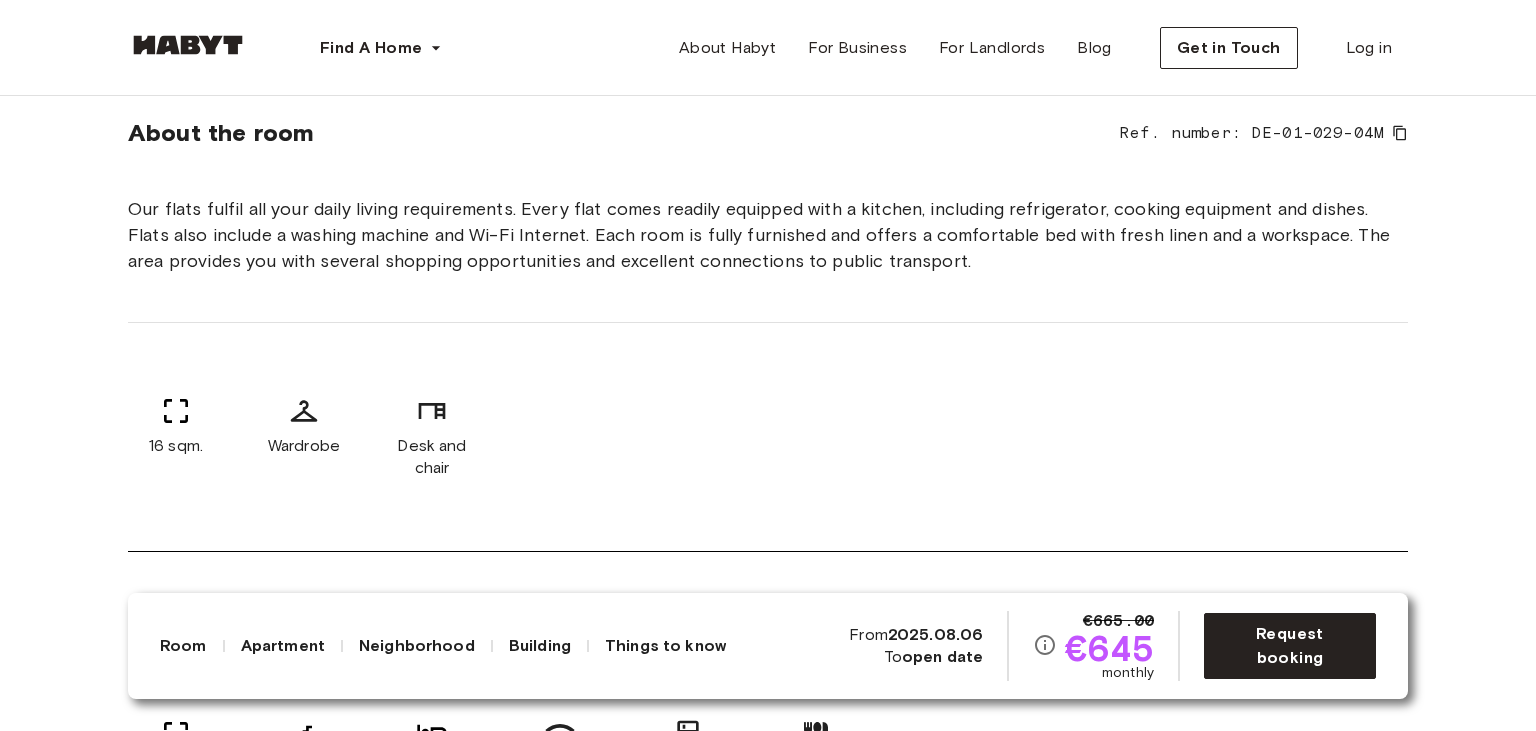 scroll, scrollTop: 844, scrollLeft: 0, axis: vertical 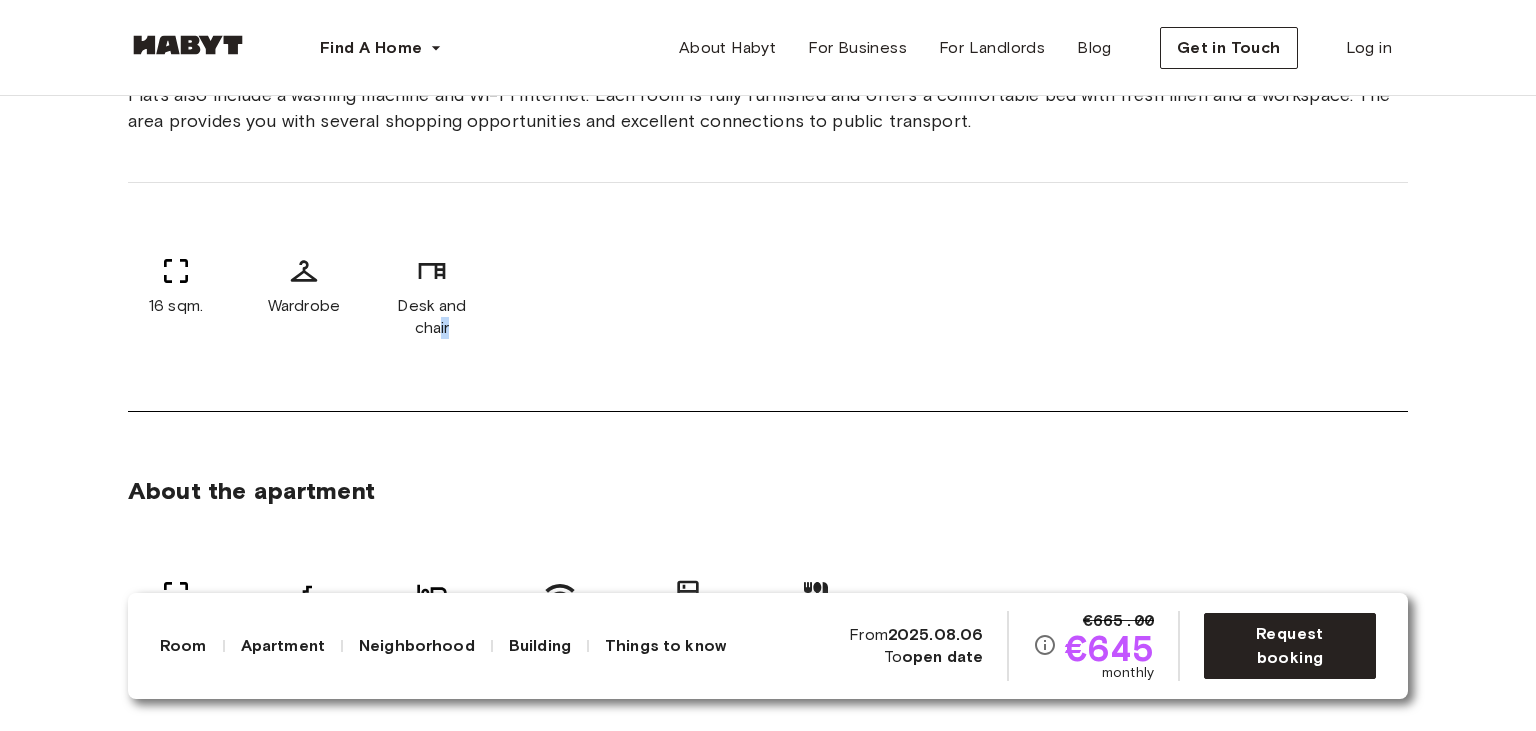 drag, startPoint x: 462, startPoint y: 332, endPoint x: 435, endPoint y: 328, distance: 27.294687 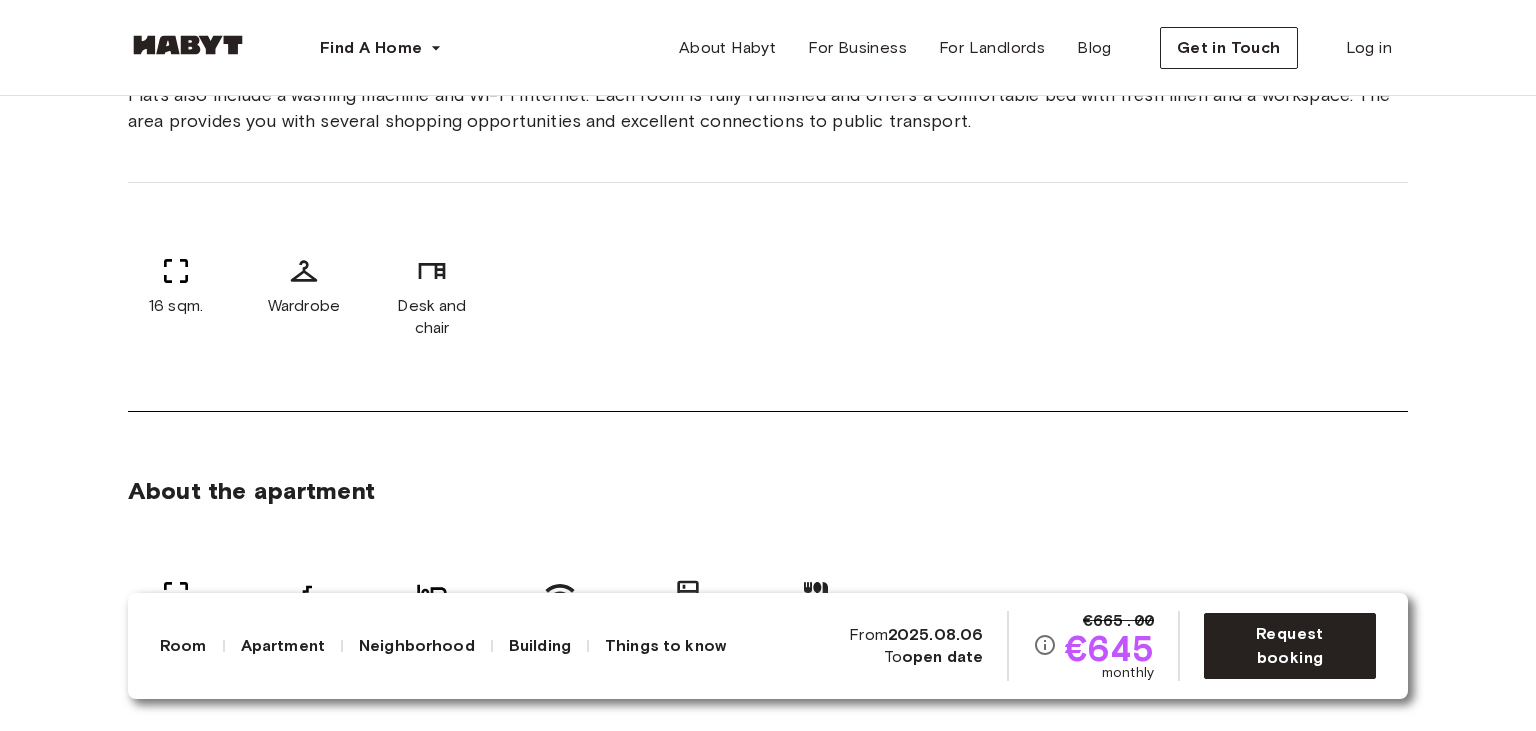click on "16 sqm. Wardrobe Desk and chair" at bounding box center (768, 297) 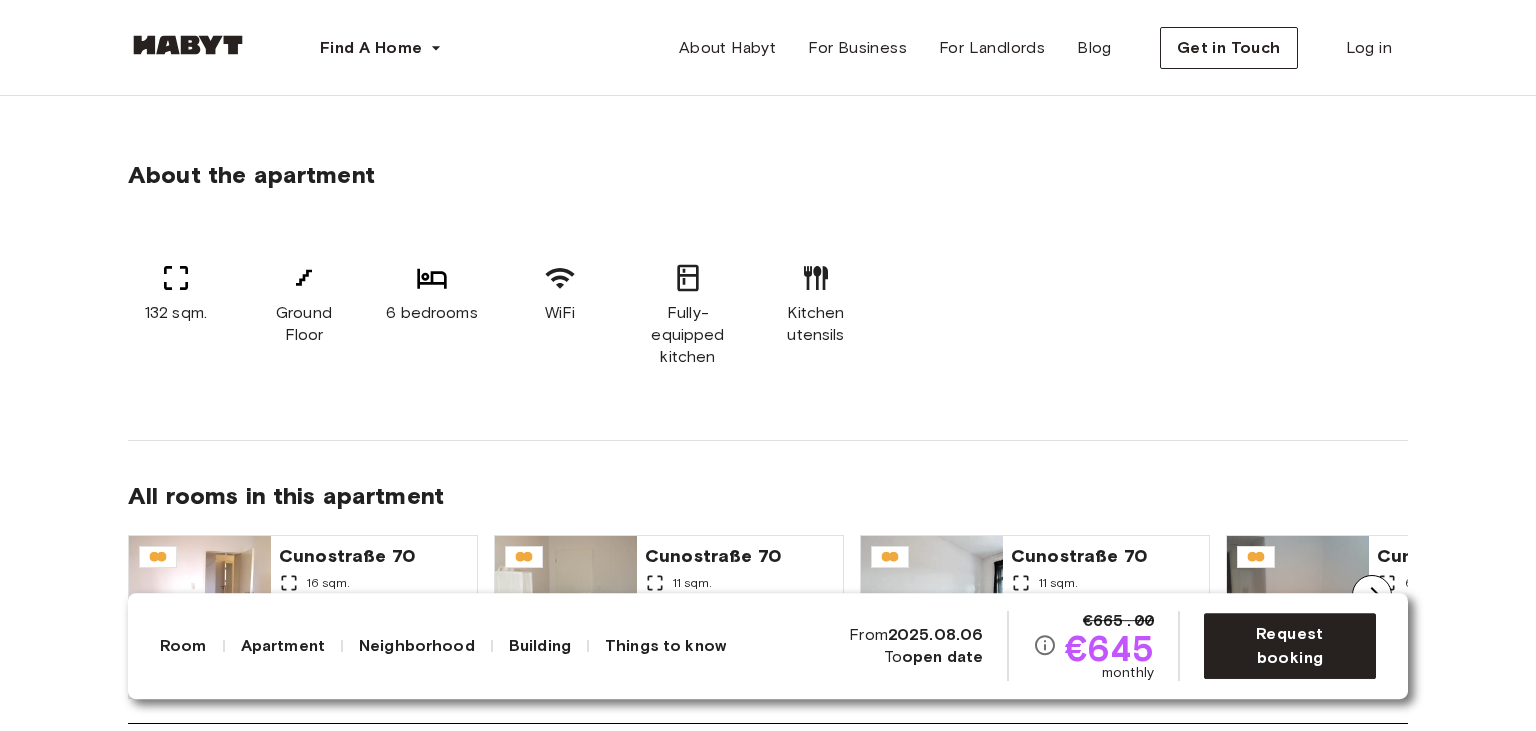 scroll, scrollTop: 1126, scrollLeft: 0, axis: vertical 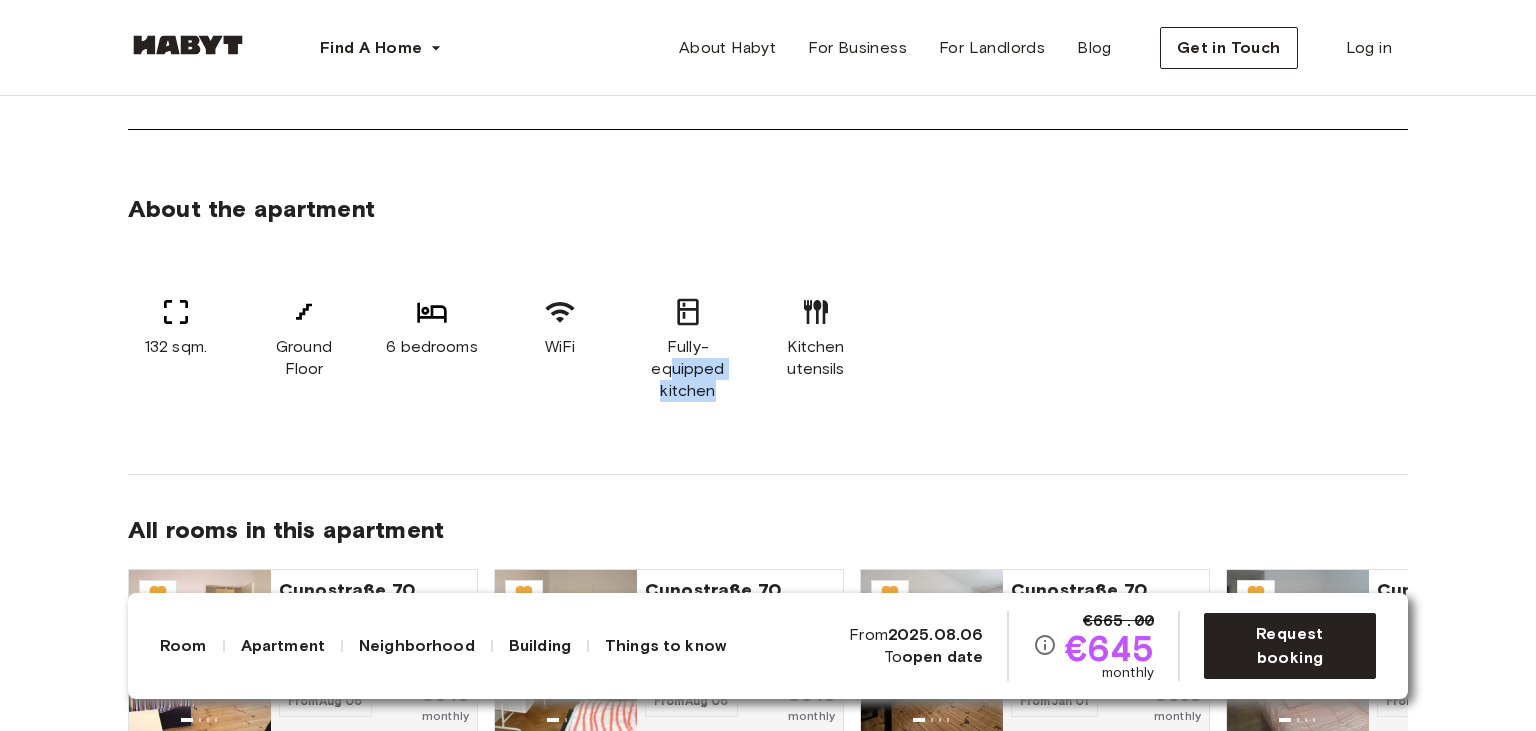 drag, startPoint x: 732, startPoint y: 394, endPoint x: 670, endPoint y: 378, distance: 64.03124 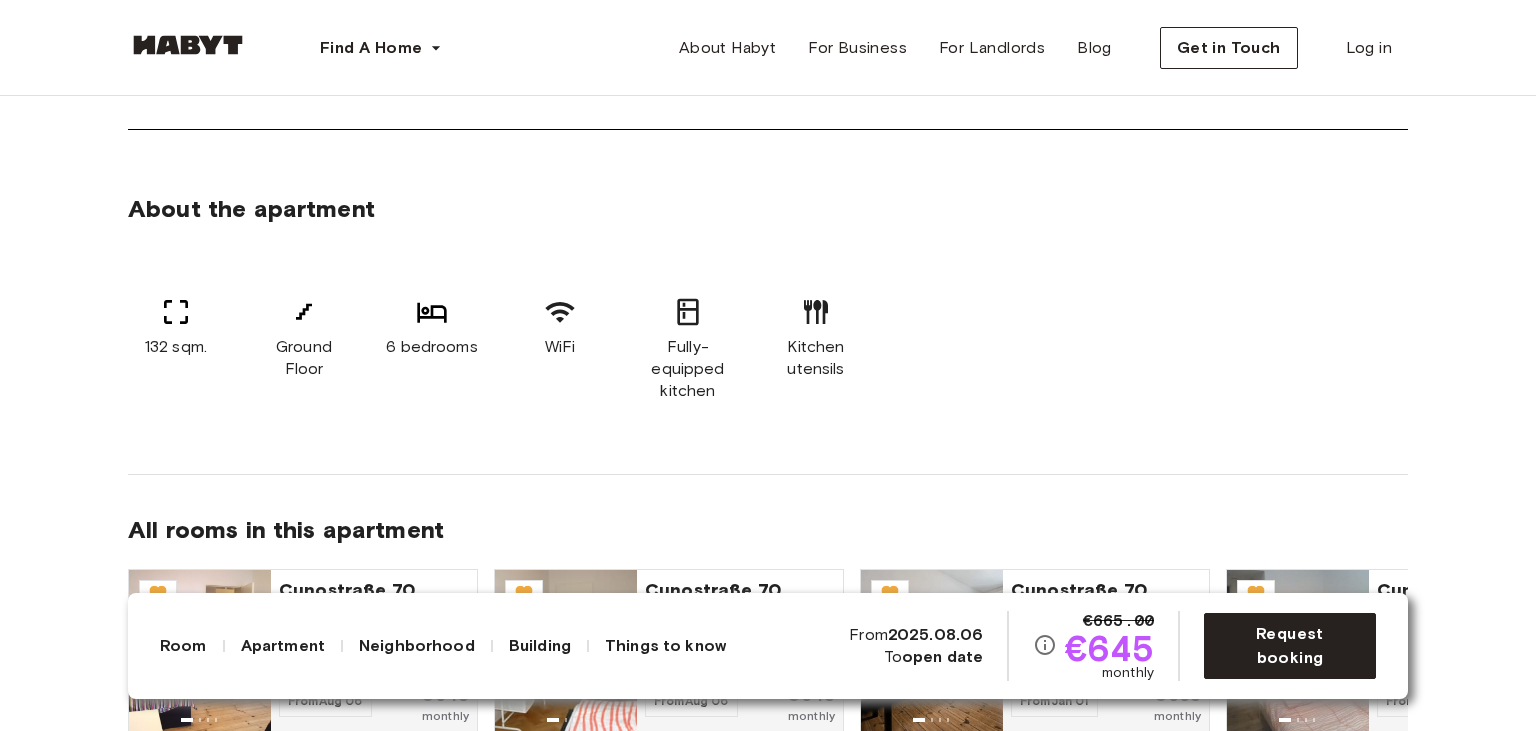 click on "Fully-equipped kitchen" at bounding box center (688, 369) 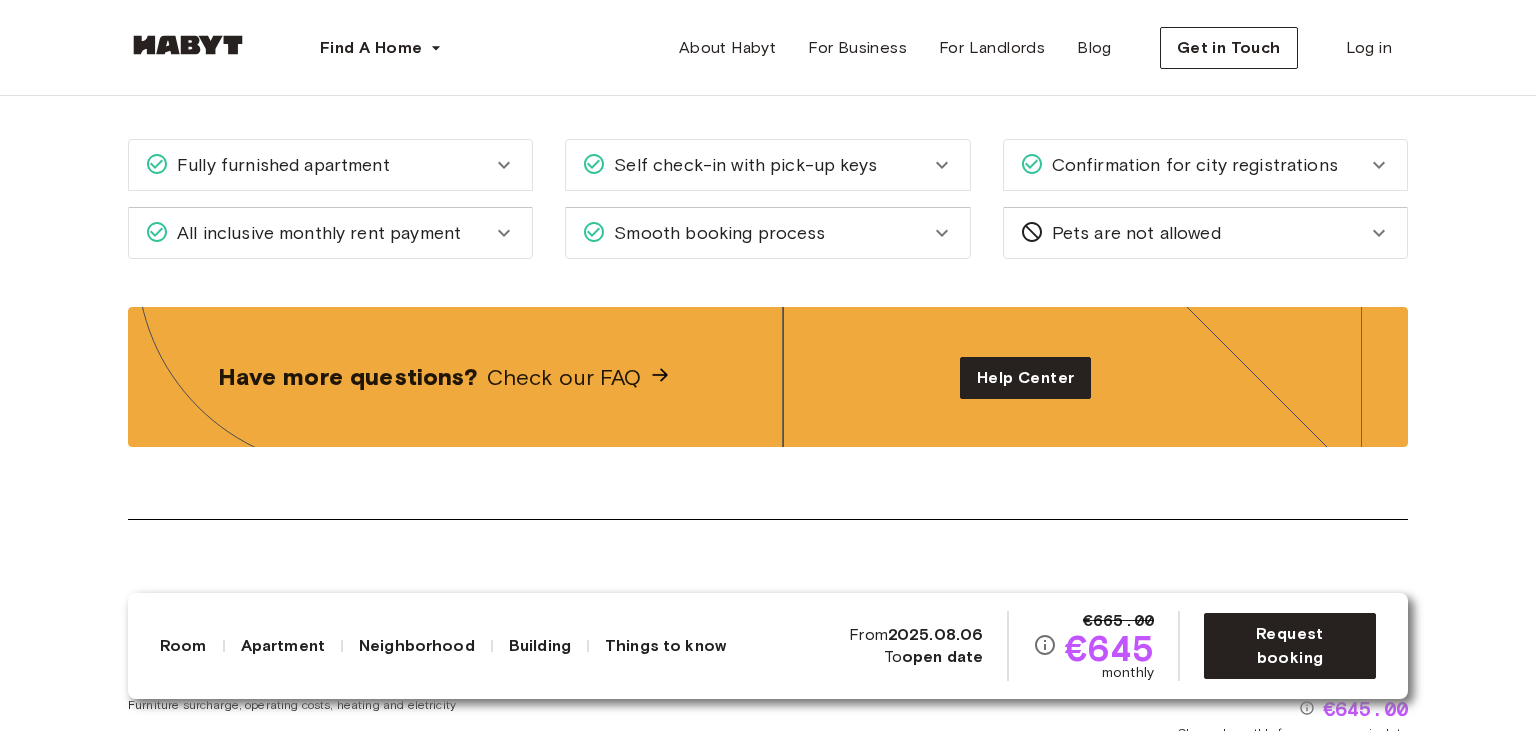 scroll, scrollTop: 2956, scrollLeft: 0, axis: vertical 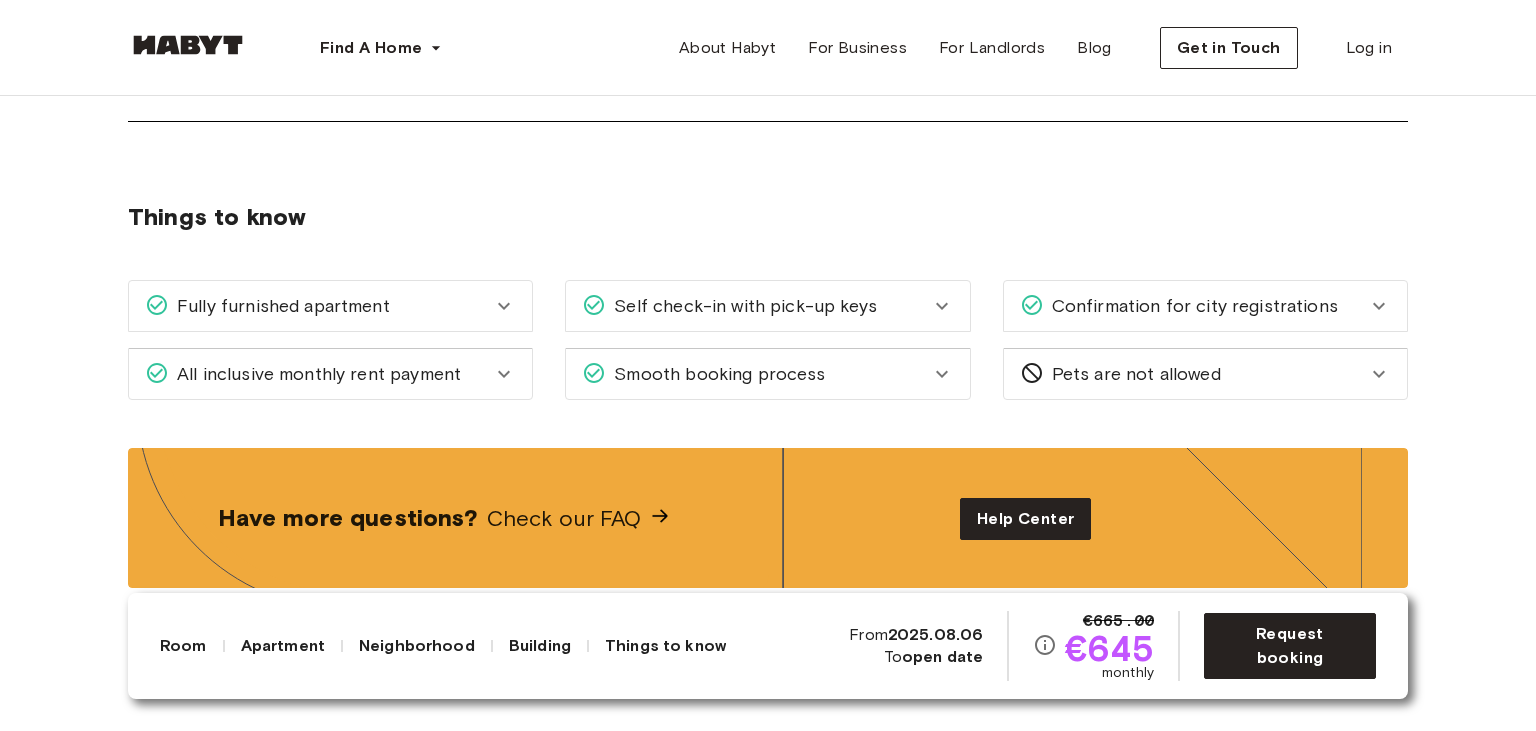 click on "Confirmation for city registrations" at bounding box center [1191, 306] 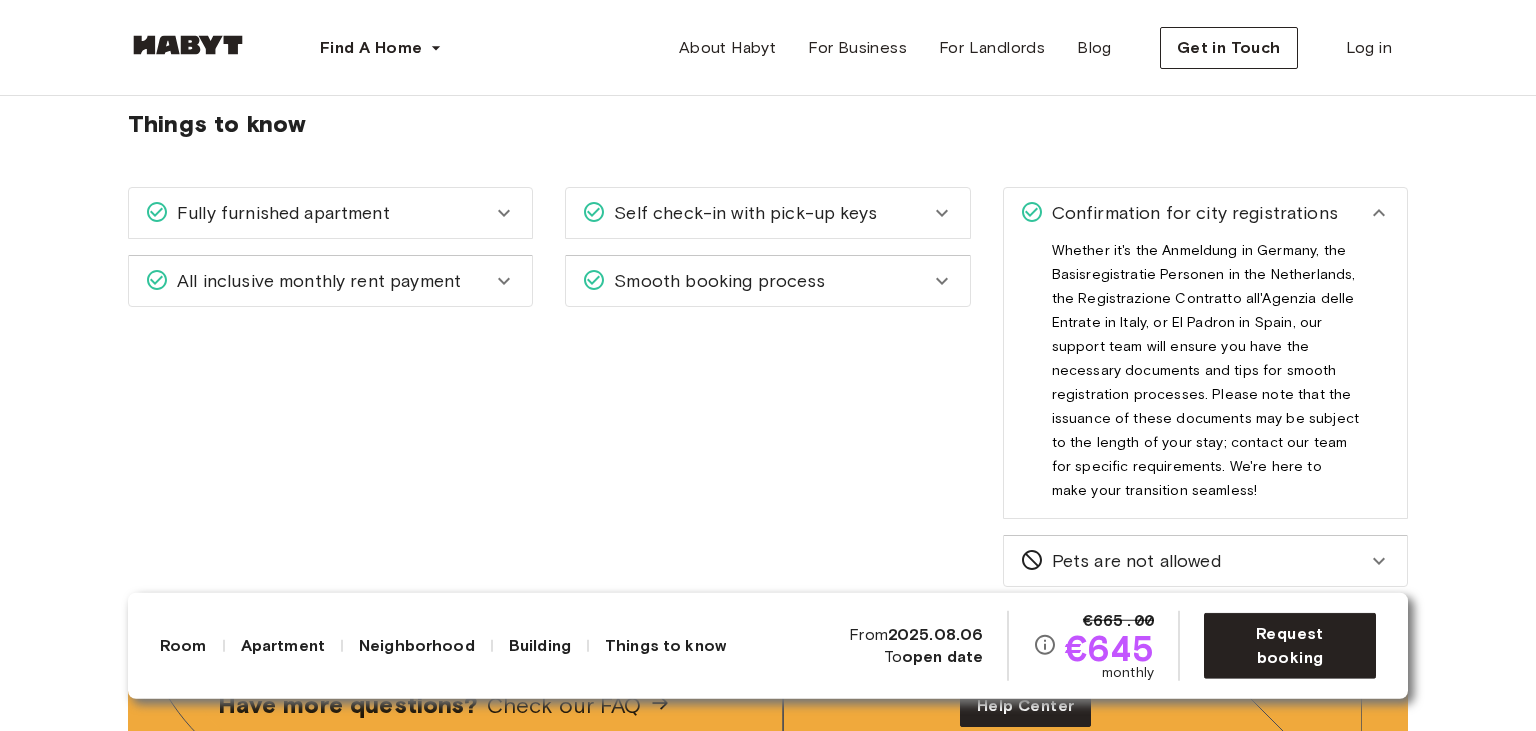 scroll, scrollTop: 3097, scrollLeft: 0, axis: vertical 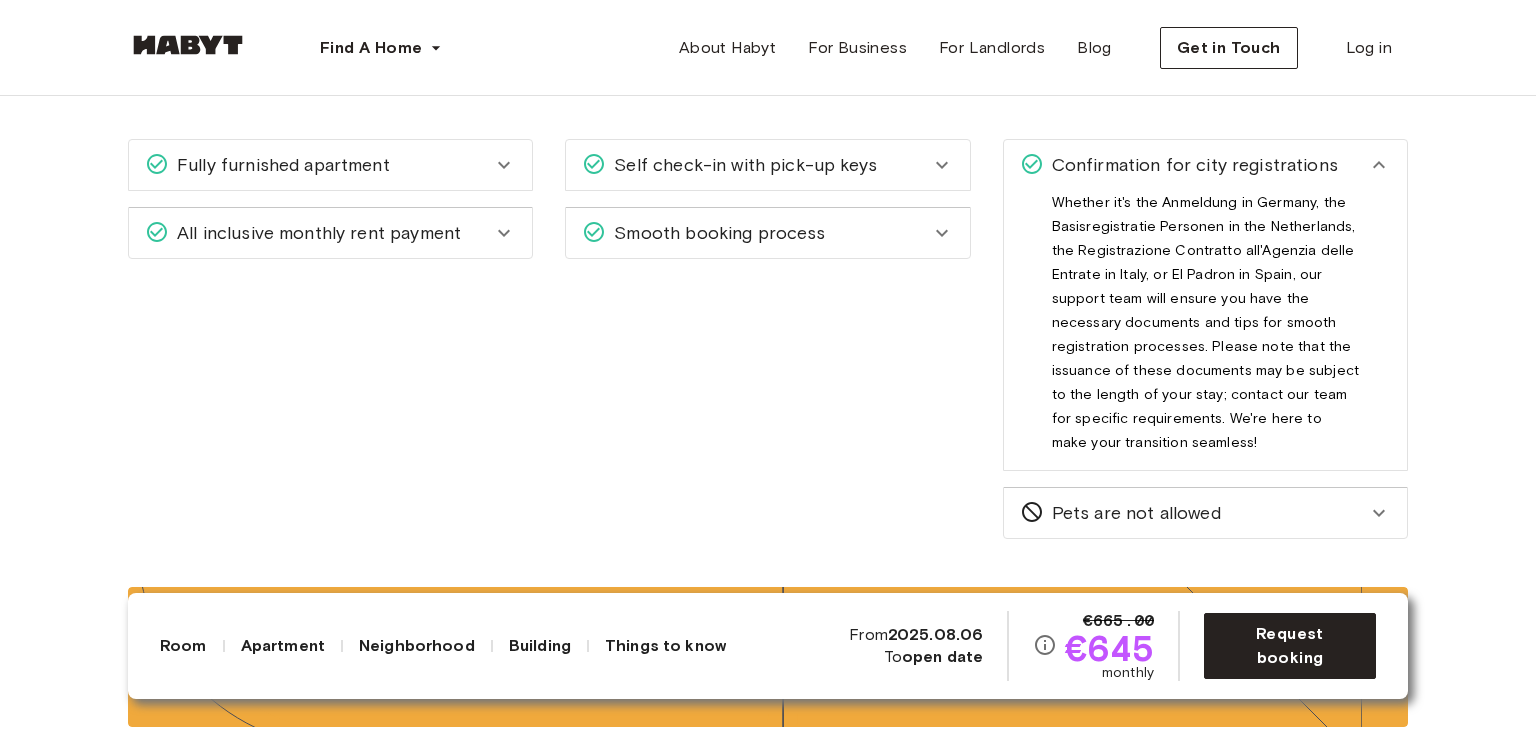 click on "Confirmation for city registrations" at bounding box center [1205, 165] 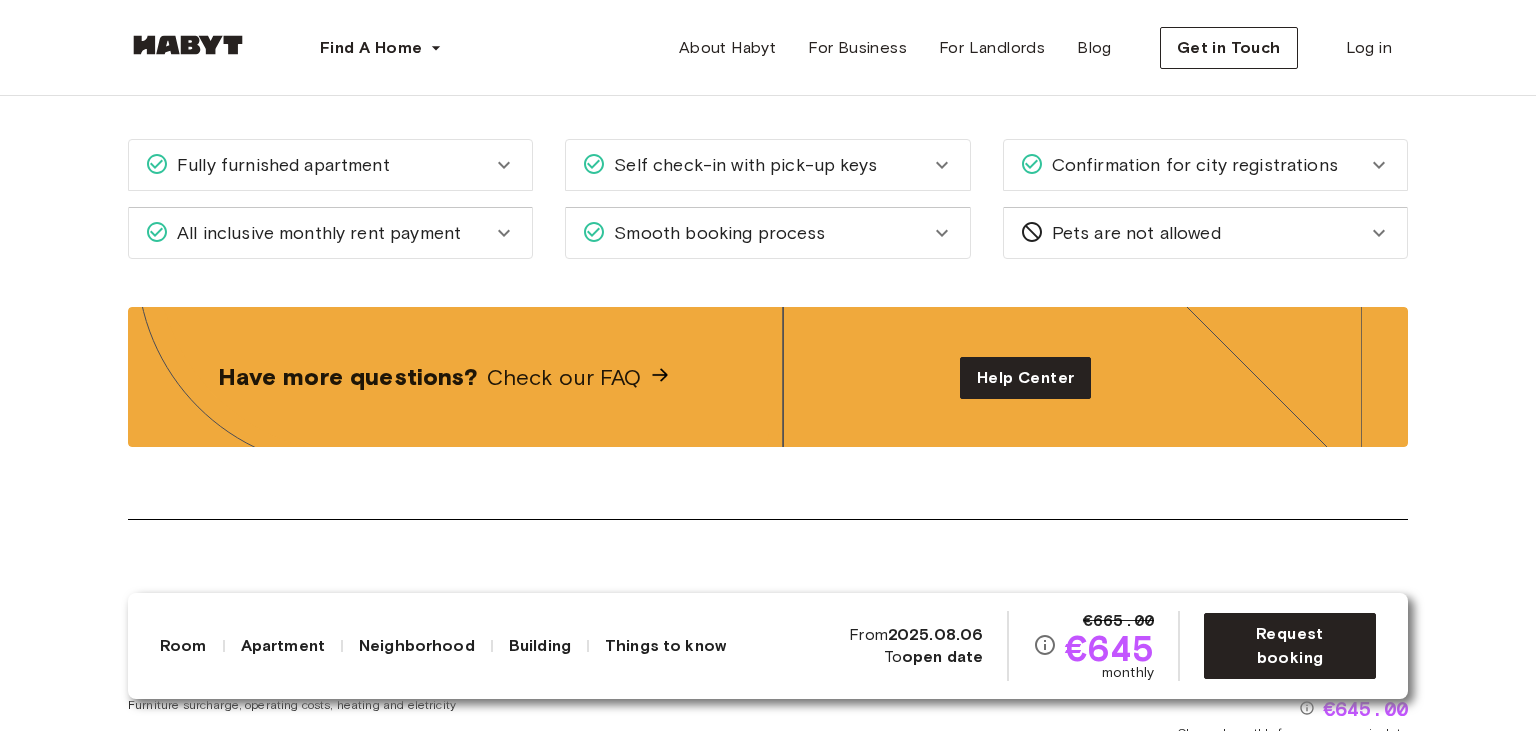 click on "All inclusive monthly rent payment" at bounding box center (330, 233) 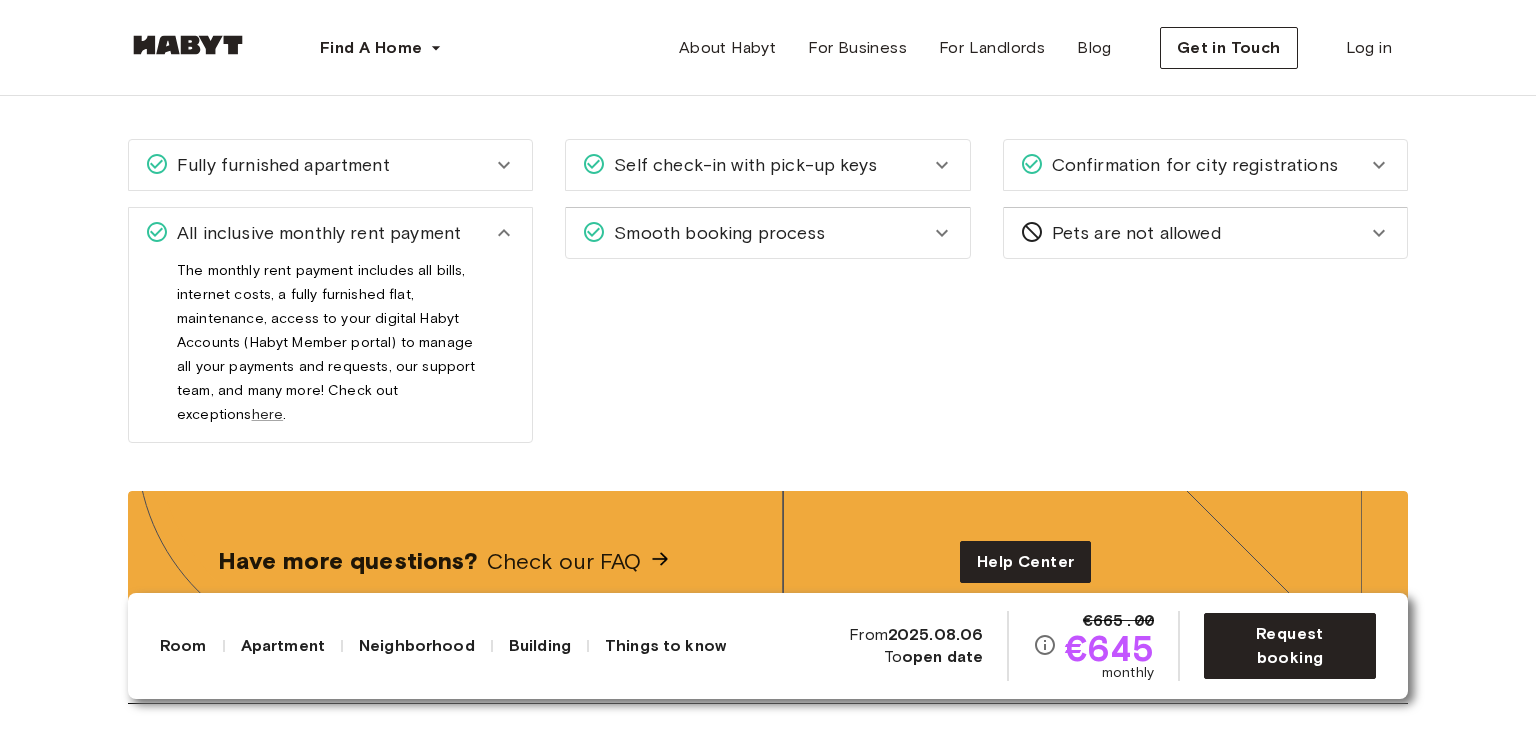 click on "All inclusive monthly rent payment" at bounding box center (330, 233) 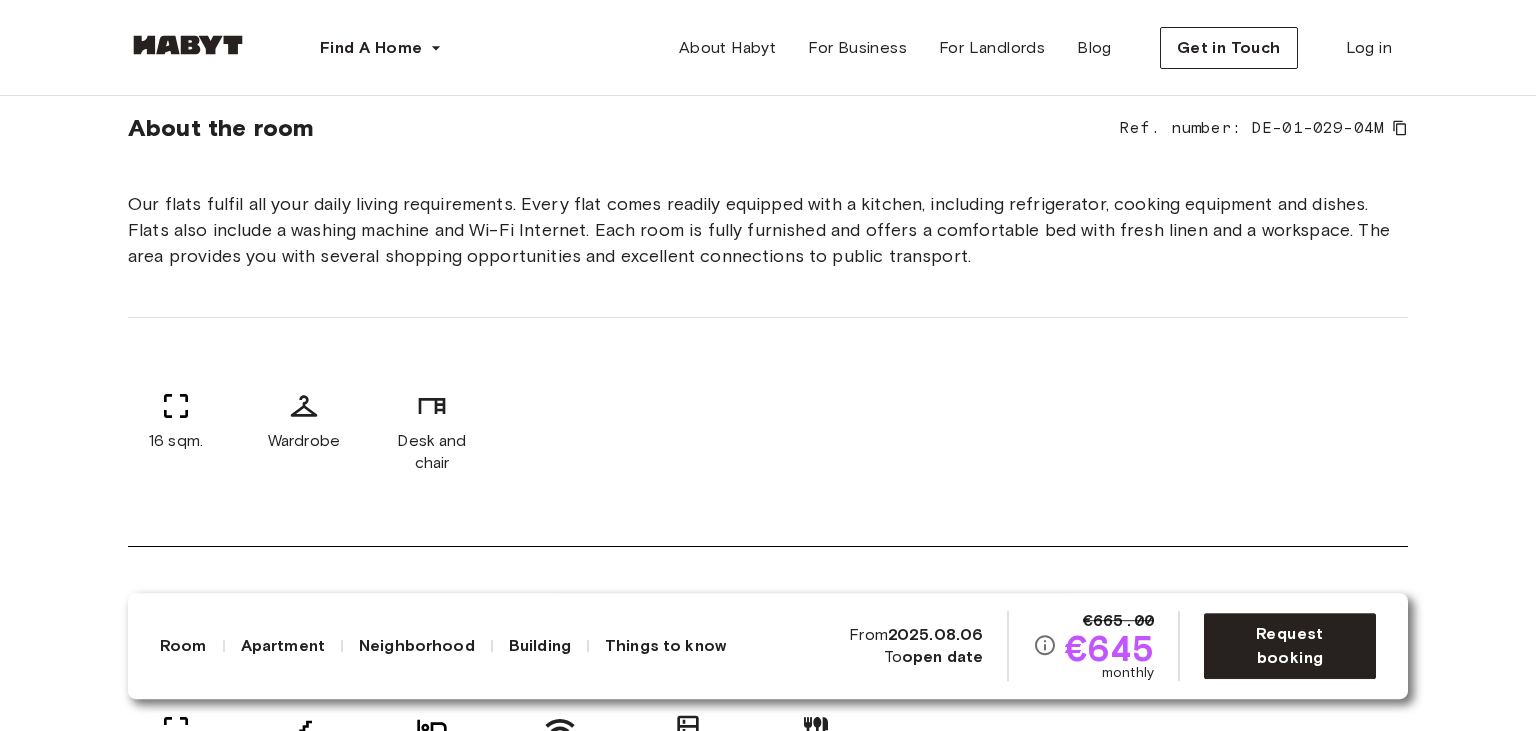 scroll, scrollTop: 985, scrollLeft: 0, axis: vertical 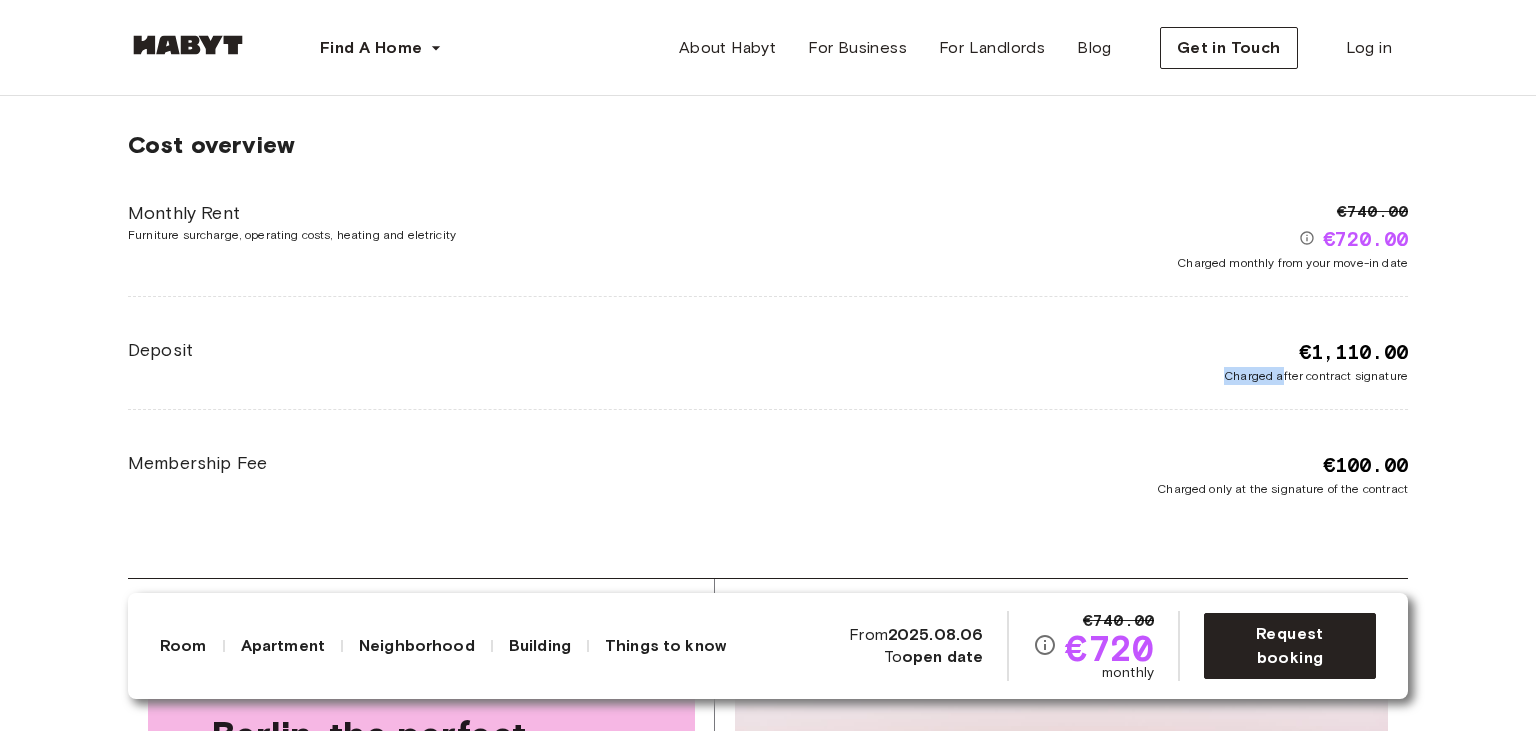drag, startPoint x: 1418, startPoint y: 344, endPoint x: 1286, endPoint y: 353, distance: 132.30646 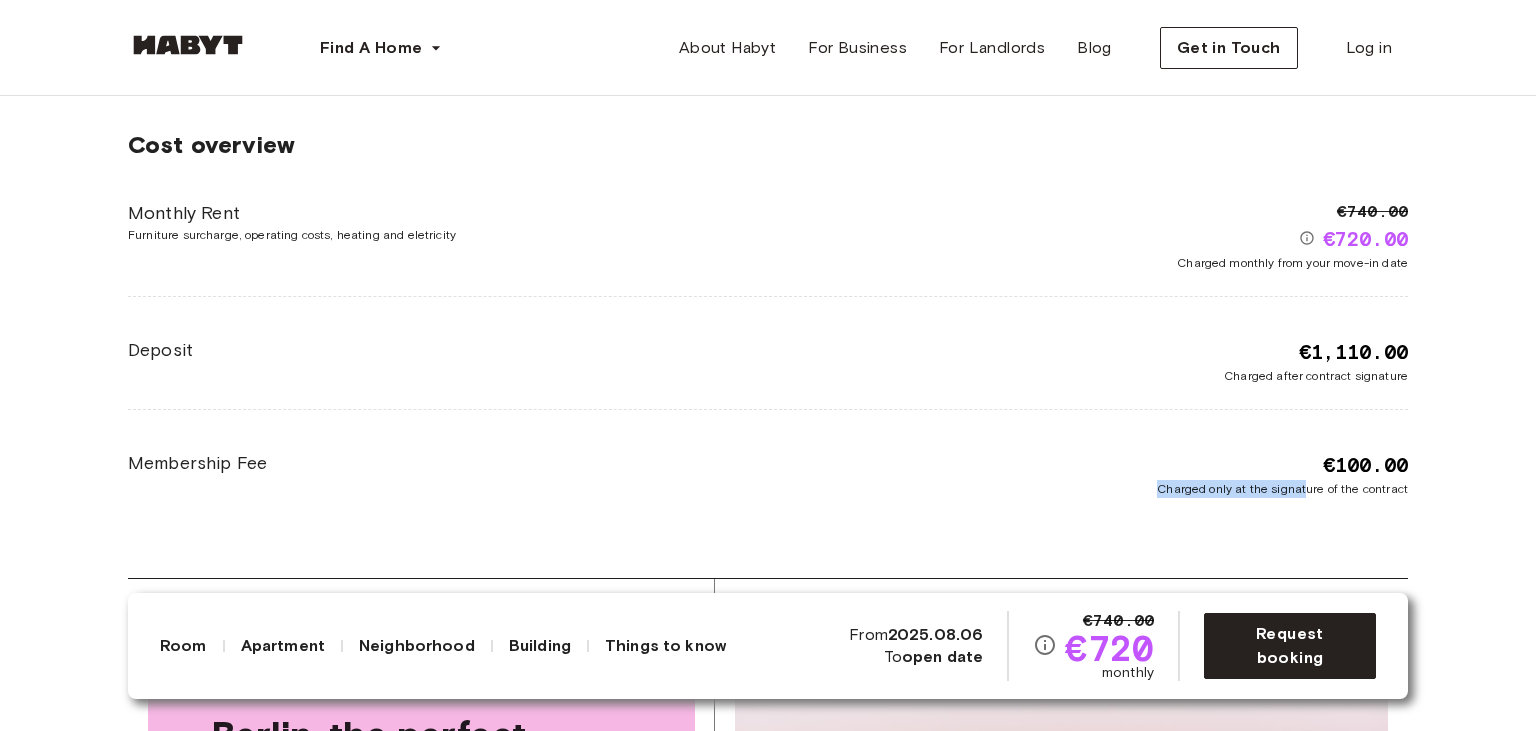 drag, startPoint x: 1306, startPoint y: 465, endPoint x: 1402, endPoint y: 458, distance: 96.25487 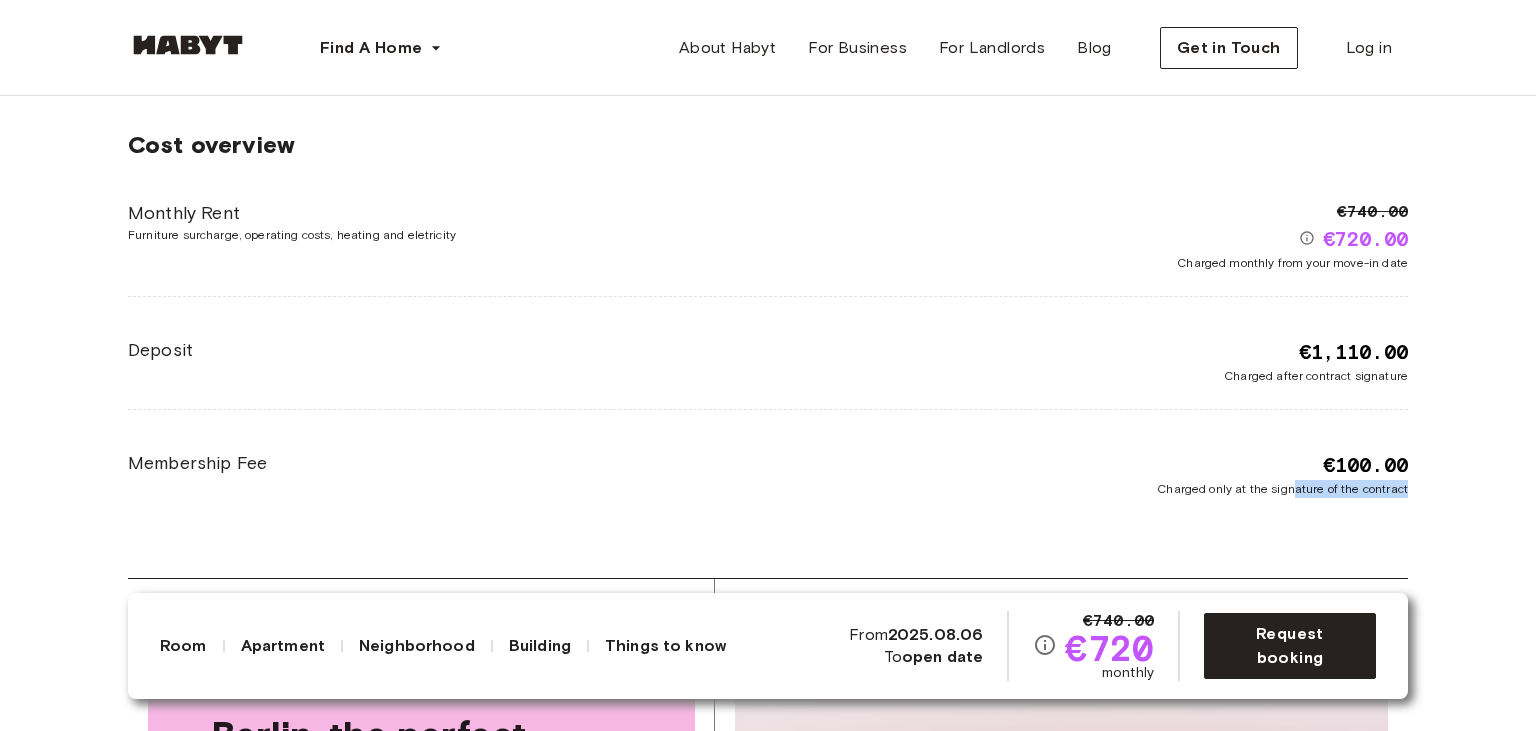 drag, startPoint x: 1290, startPoint y: 490, endPoint x: 1453, endPoint y: 503, distance: 163.51758 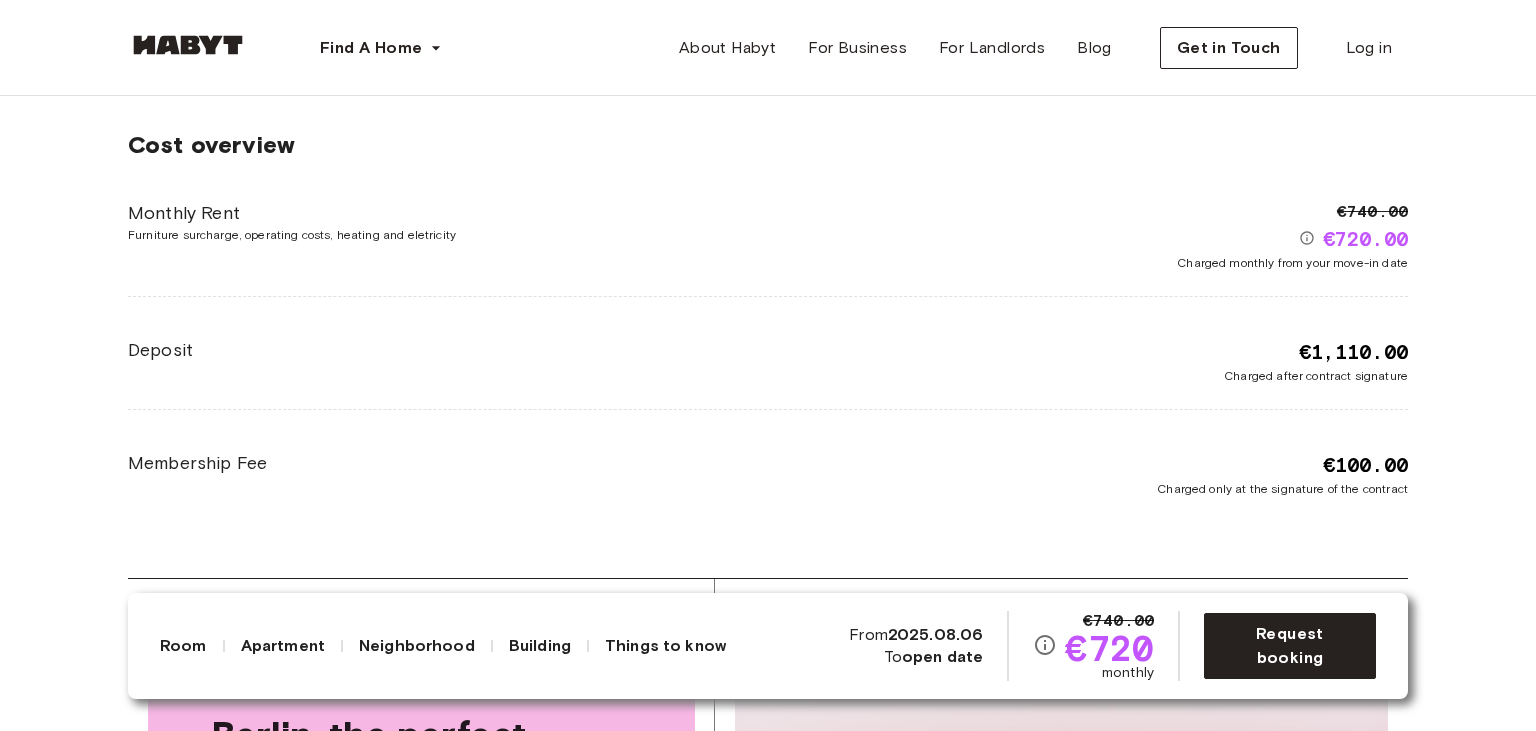 click on "Cost overview Monthly Rent Furniture surcharge, operating costs, heating and eletricity €740.00 €720.00 Charged monthly from your move-in date Deposit €1,110.00 Charged after contract signature Membership Fee €100.00 Charged only at the signature of the contract" at bounding box center (768, 314) 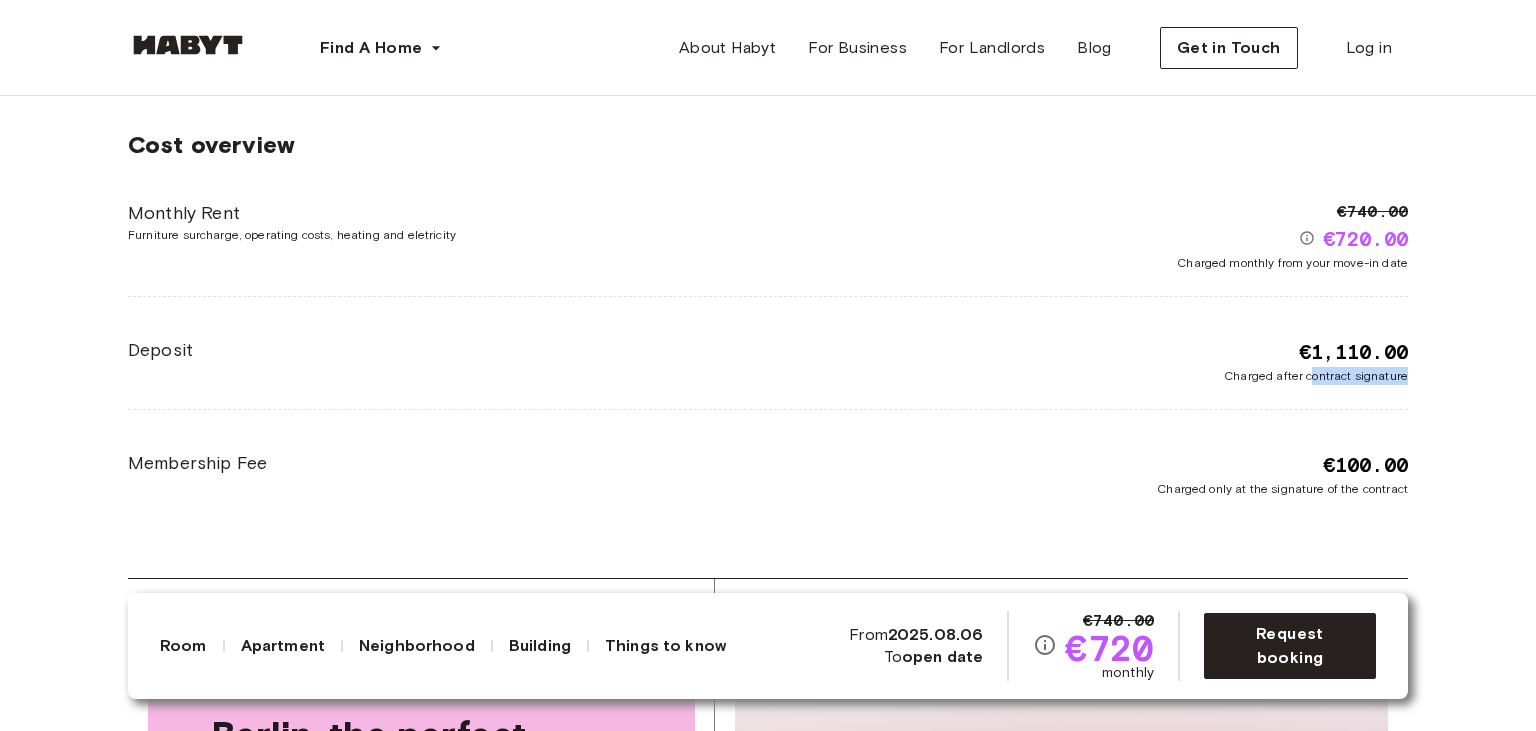 drag, startPoint x: 1315, startPoint y: 378, endPoint x: 1410, endPoint y: 373, distance: 95.131485 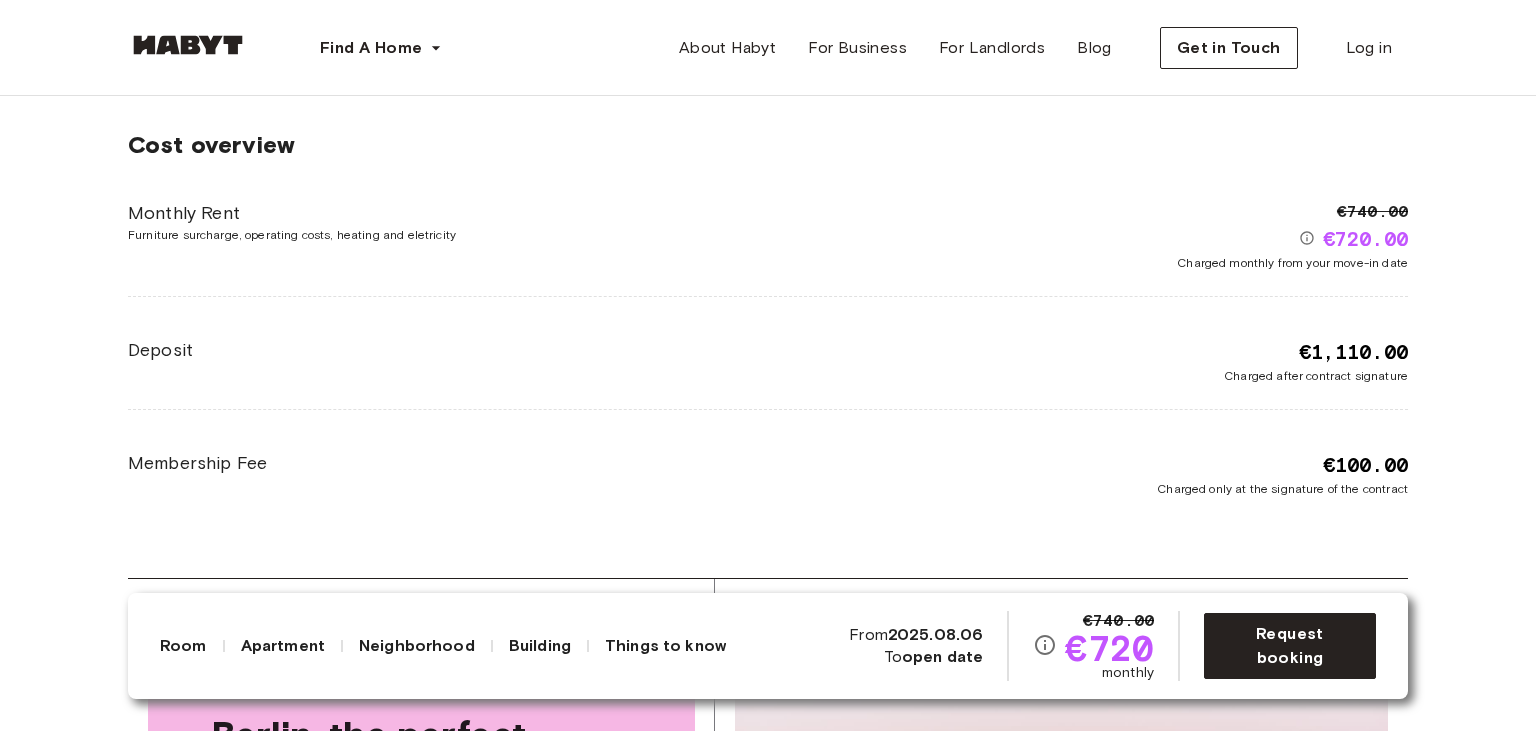 click on "Cost overview Monthly Rent Furniture surcharge, operating costs, heating and eletricity €740.00 €720.00 Charged monthly from your move-in date Deposit €1,110.00 Charged after contract signature Membership Fee €100.00 Charged only at the signature of the contract" at bounding box center (768, 314) 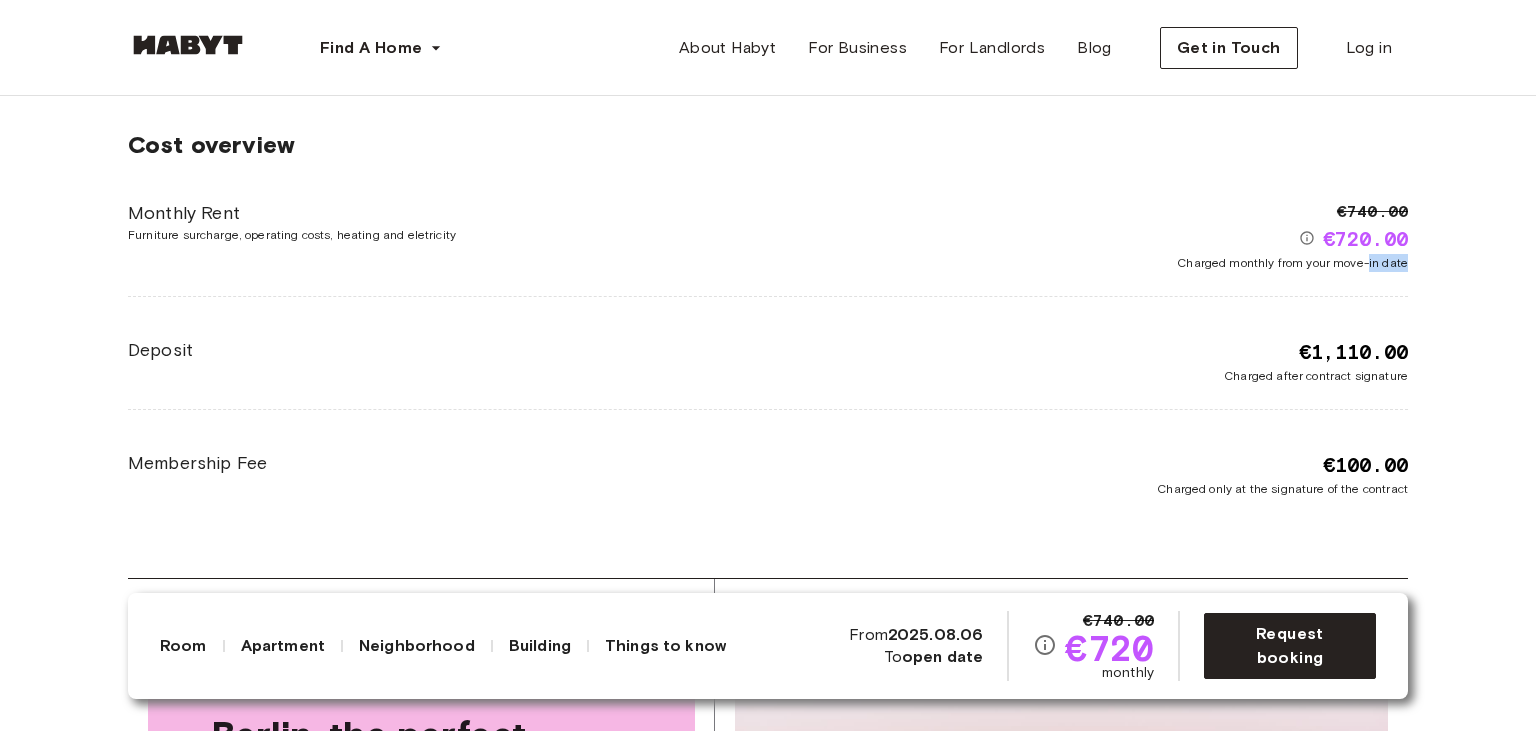 drag, startPoint x: 1370, startPoint y: 258, endPoint x: 1409, endPoint y: 267, distance: 40.024994 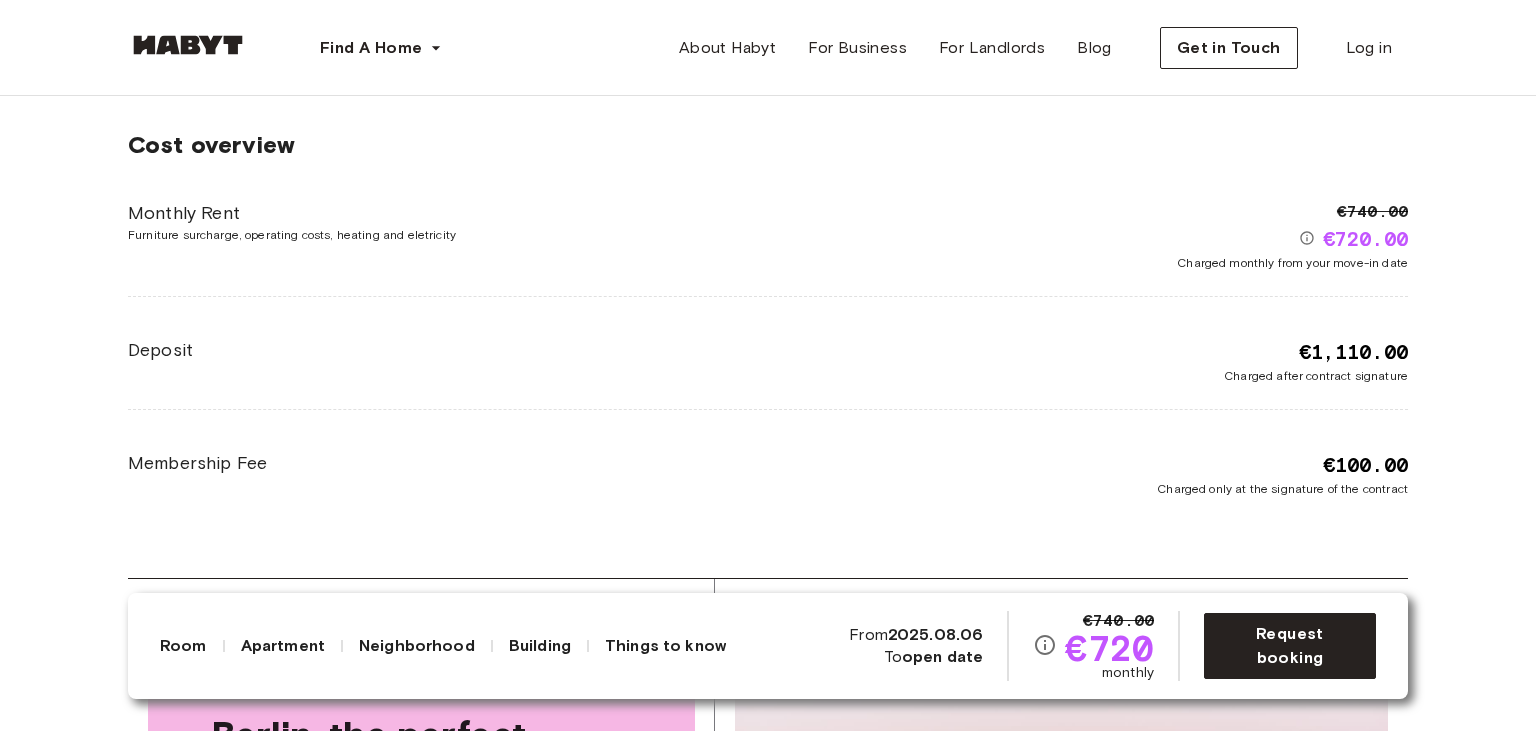 click on "Cost overview Monthly Rent Furniture surcharge, operating costs, heating and eletricity €740.00 €720.00 Charged monthly from your move-in date Deposit €1,110.00 Charged after contract signature Membership Fee €100.00 Charged only at the signature of the contract" at bounding box center (768, 314) 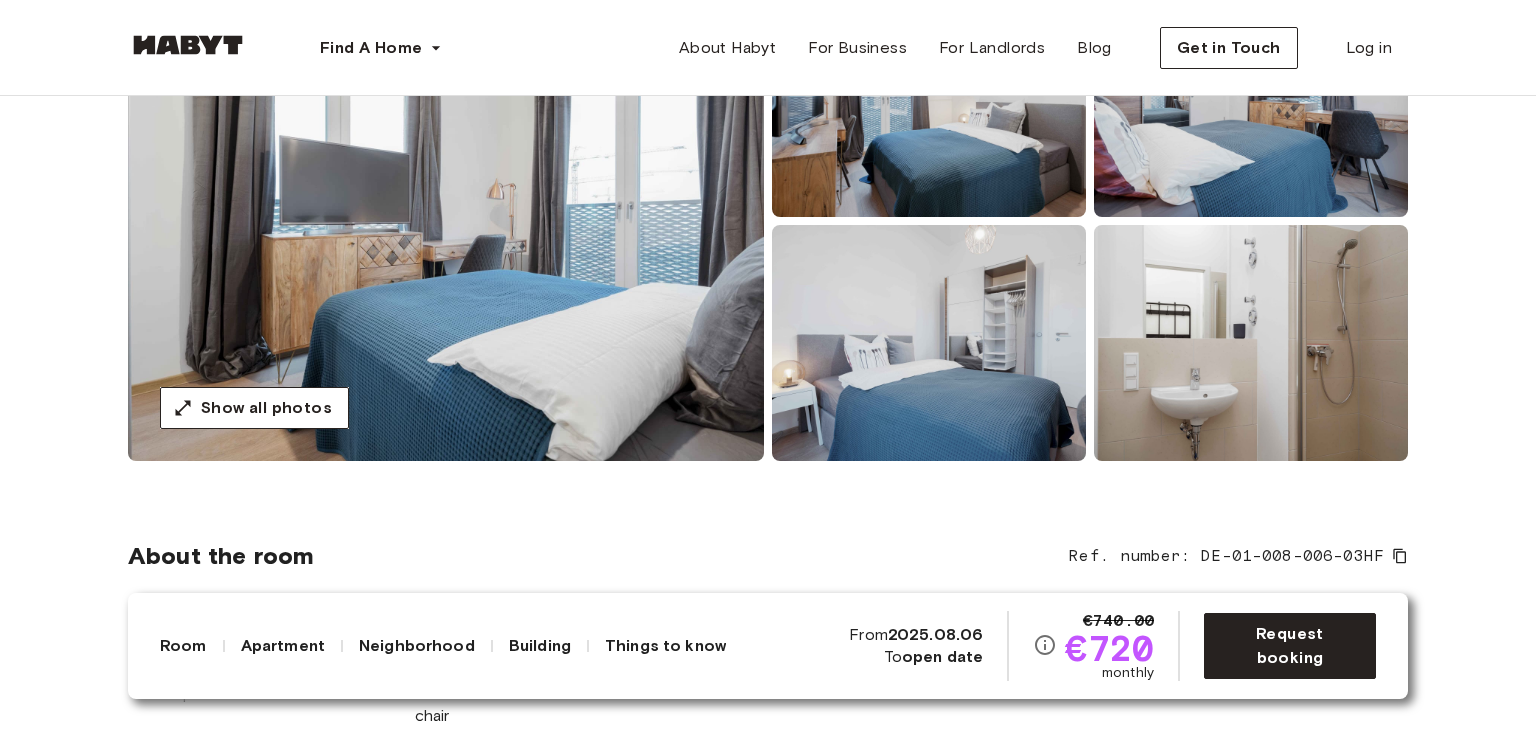 scroll, scrollTop: 0, scrollLeft: 0, axis: both 